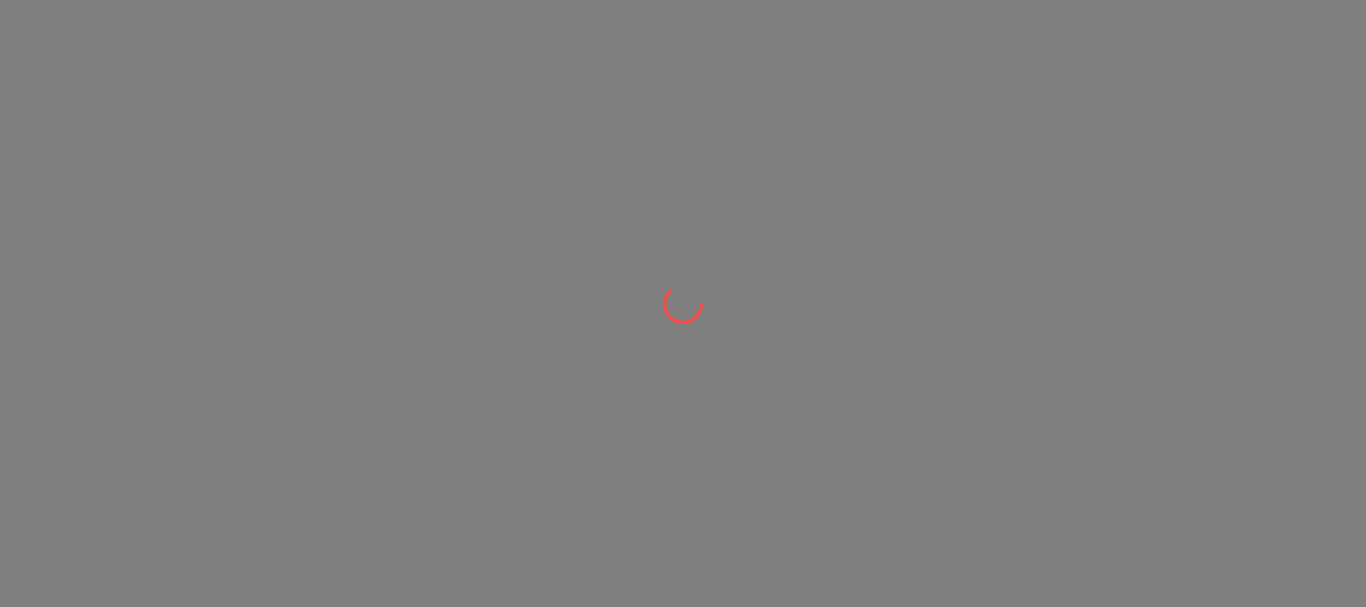 scroll, scrollTop: 0, scrollLeft: 0, axis: both 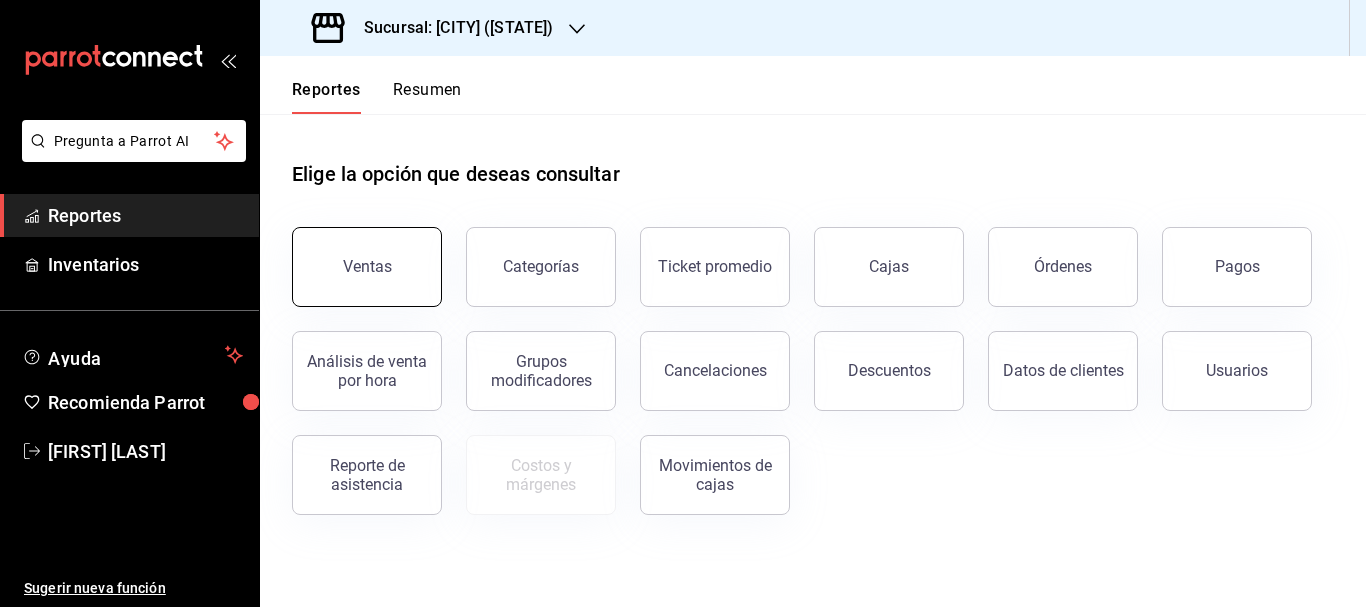 click on "Ventas" at bounding box center (367, 267) 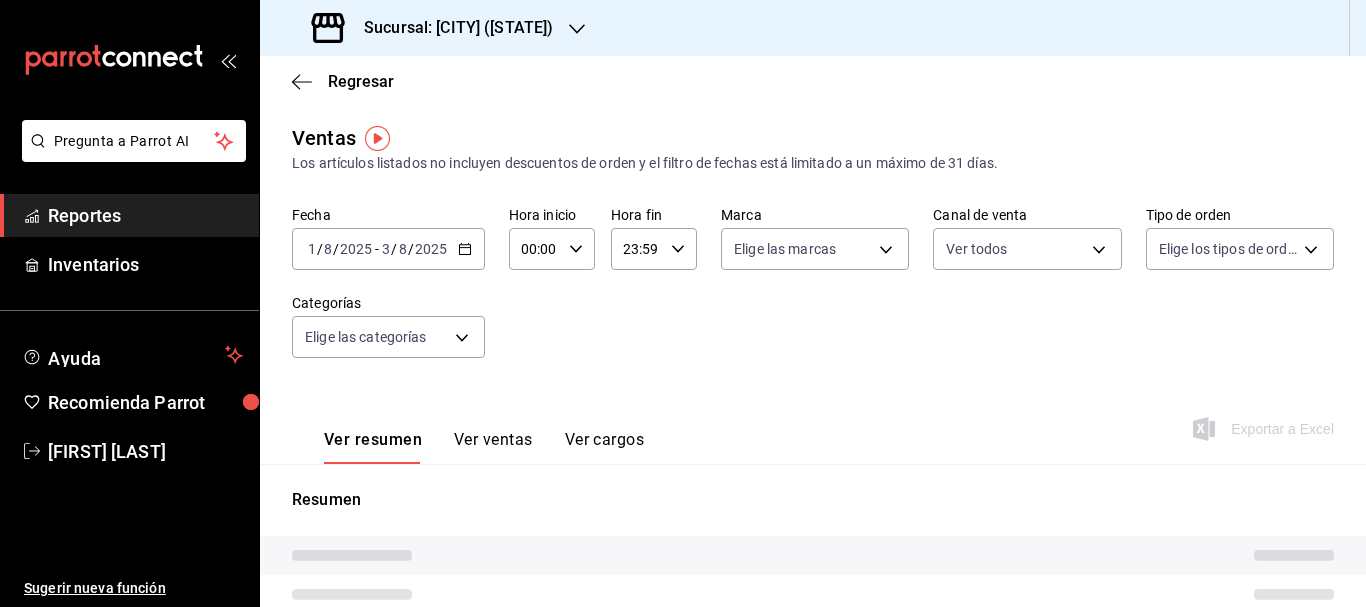 type on "PARROT,UBER_EATS,RAPPI,DIDI_FOOD,ONLINE" 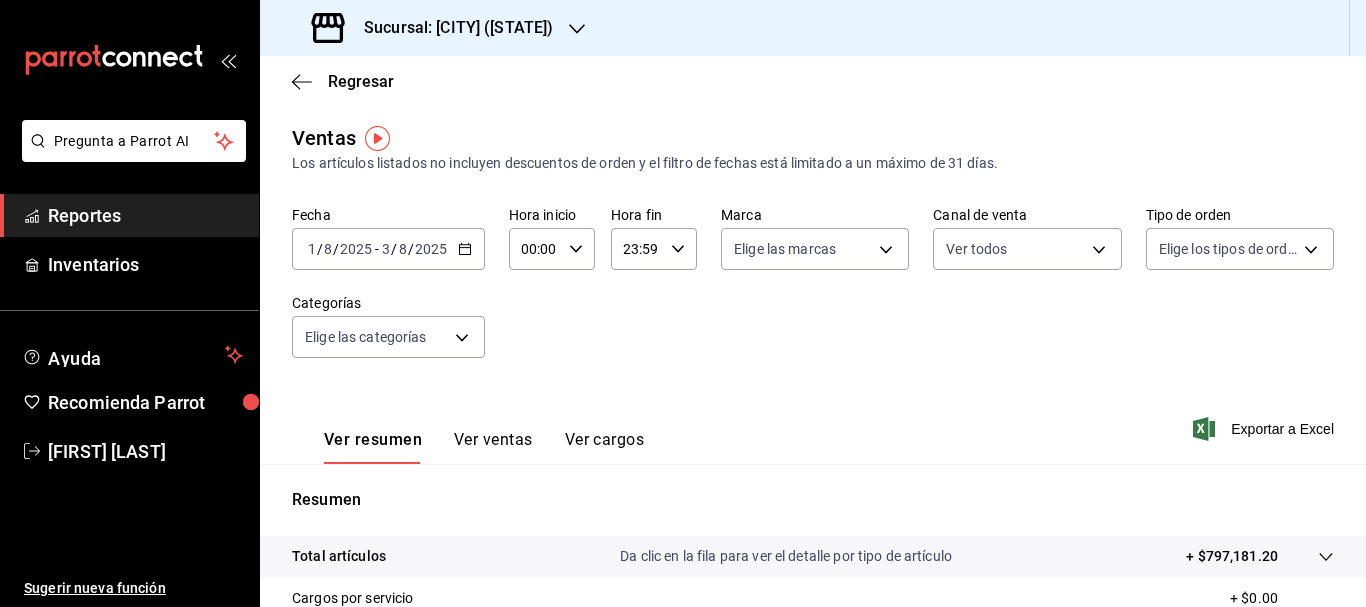 click on "1" at bounding box center [312, 249] 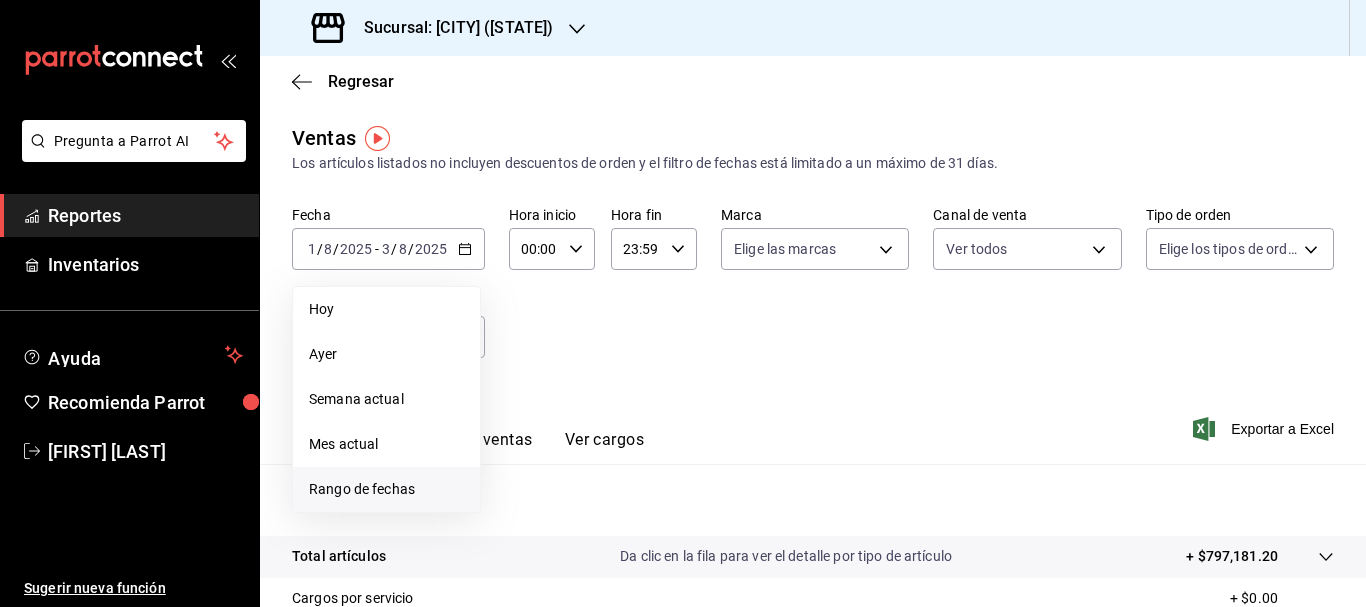 click on "Rango de fechas" at bounding box center [386, 489] 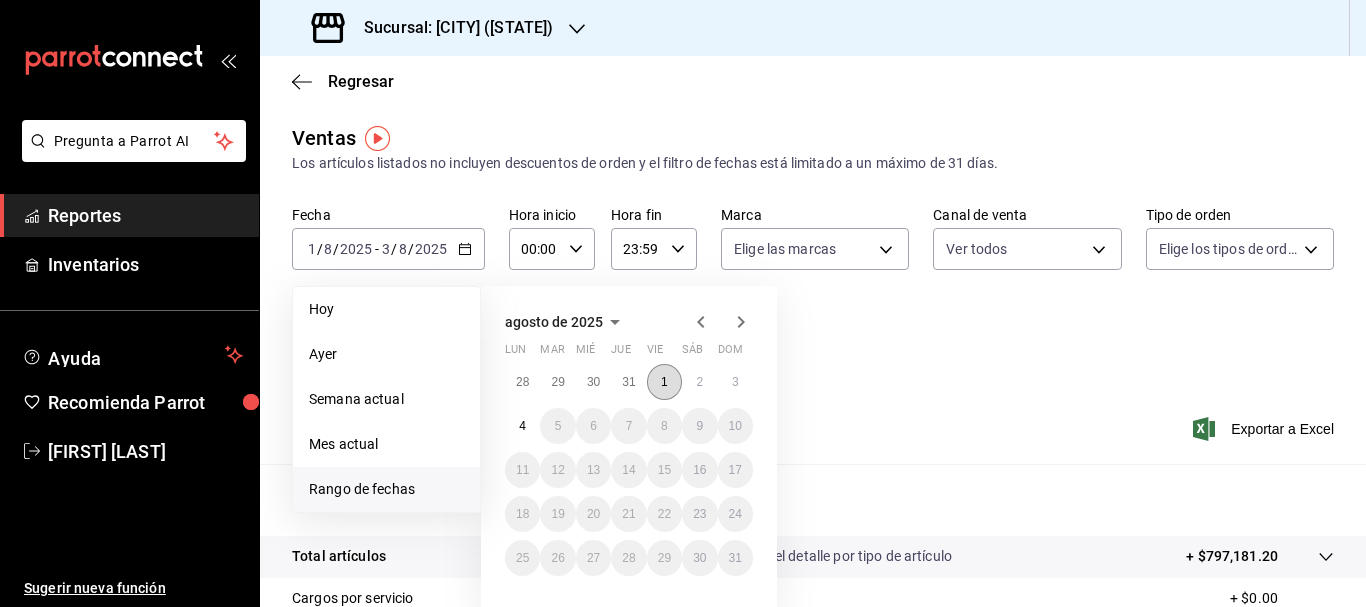 click on "1" at bounding box center (664, 382) 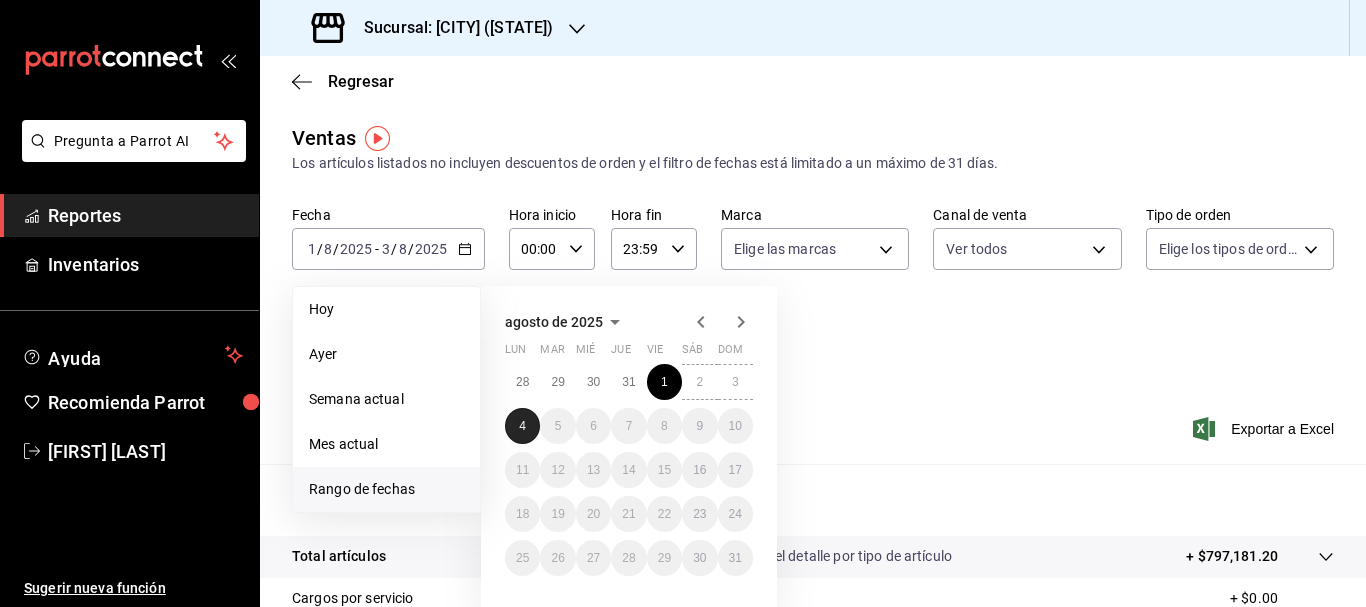 click on "4" at bounding box center (522, 426) 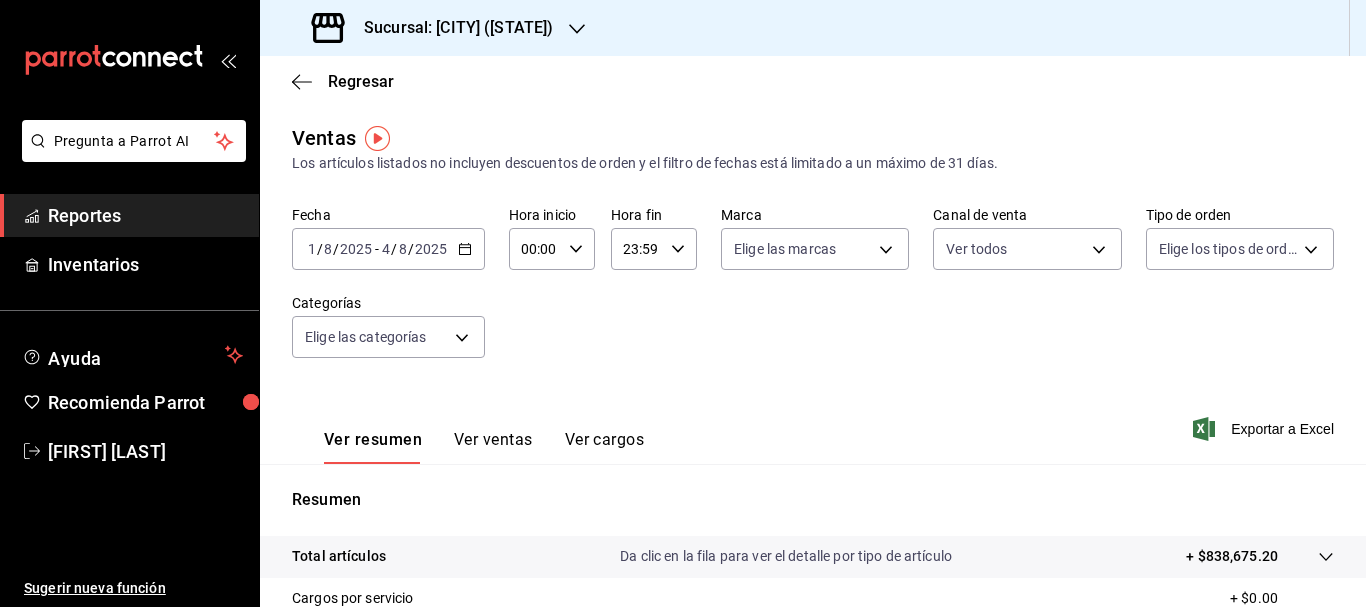 click on "1" at bounding box center (312, 249) 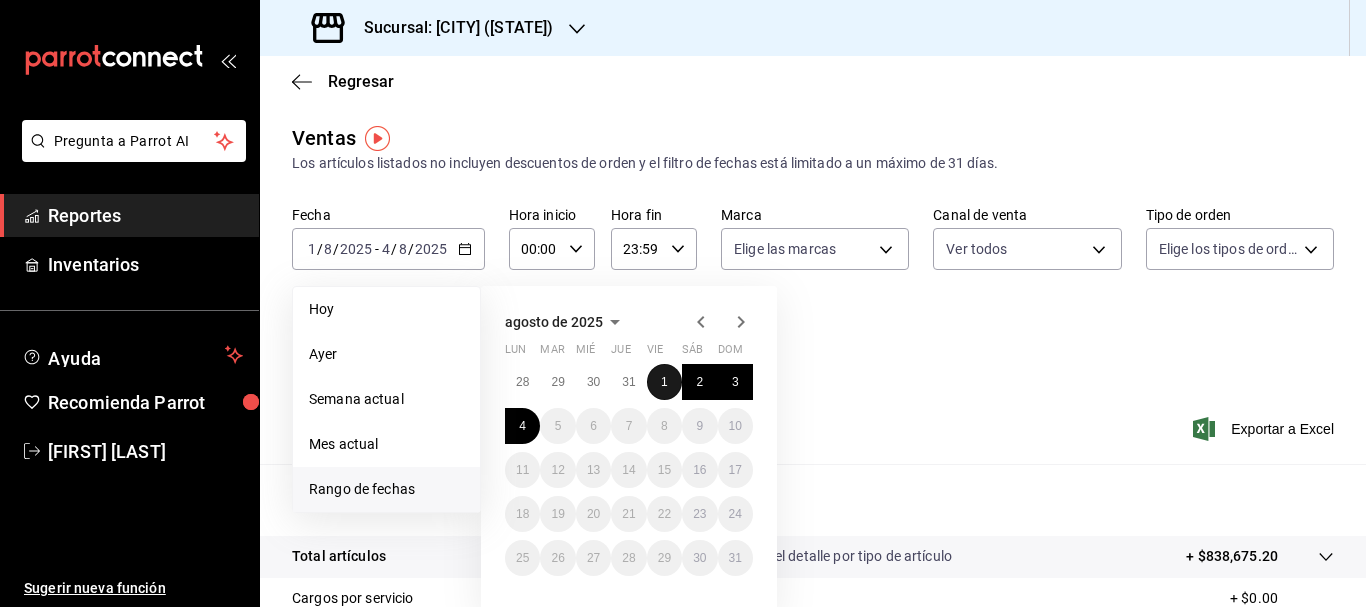 click on "1" at bounding box center [664, 382] 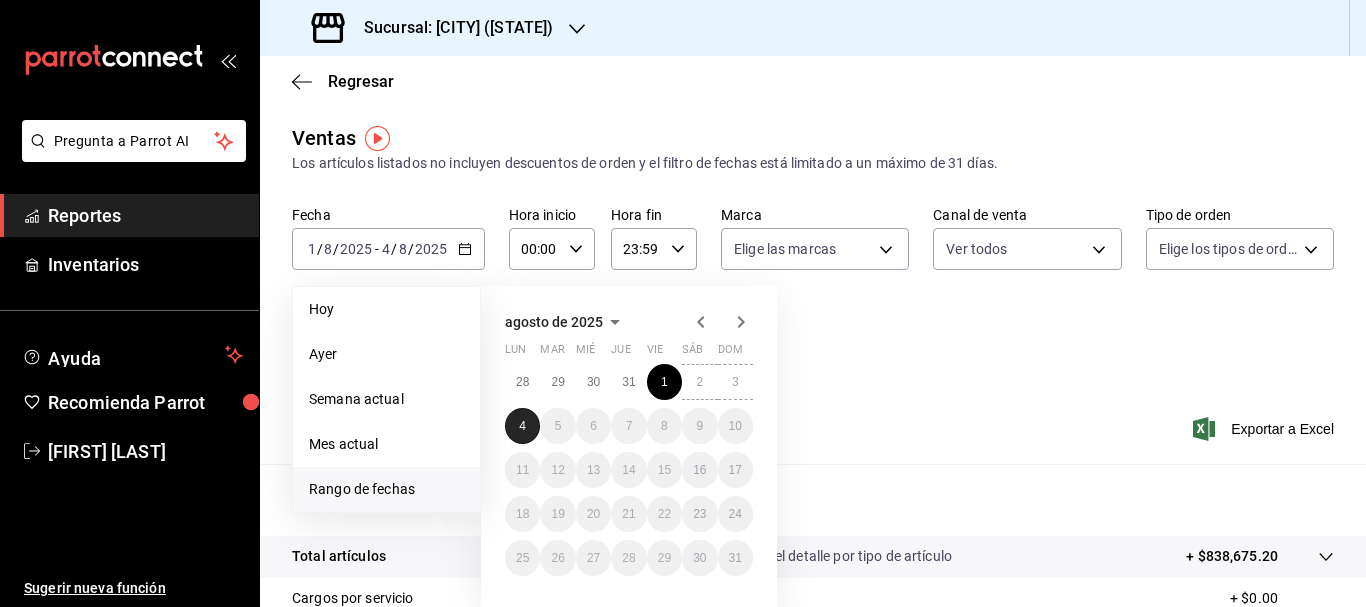 click on "4" at bounding box center (522, 426) 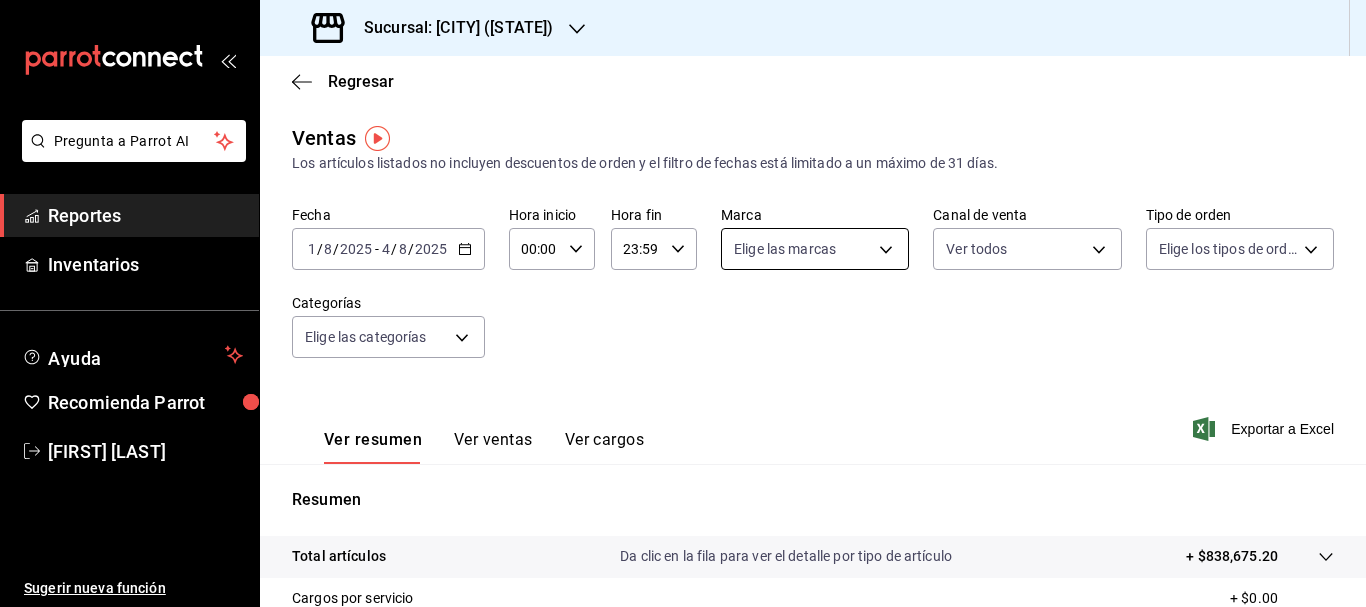 click on "Pregunta a Parrot AI Reportes   Inventarios   Ayuda Recomienda Parrot   Cristian Mercado   Sugerir nueva función   Sucursal: Mochomos (Metepec) Regresar Ventas Los artículos listados no incluyen descuentos de orden y el filtro de fechas está limitado a un máximo de 31 días. Fecha 2025-08-01 1 / 8 / 2025 - 2025-08-04 4 / 8 / 2025 Hora inicio 00:00 Hora inicio Hora fin 23:59 Hora fin Marca Elige las marcas Canal de venta Ver todos PARROT,UBER_EATS,RAPPI,DIDI_FOOD,ONLINE Tipo de orden Elige los tipos de orden Categorías Elige las categorías Ver resumen Ver ventas Ver cargos Exportar a Excel Resumen Total artículos Da clic en la fila para ver el detalle por tipo de artículo + $838,675.20 Cargos por servicio + $0.00 Venta bruta = $838,675.20 Descuentos totales - $17,440.00 Certificados de regalo - $0.00 Venta total = $821,235.20 Impuestos - $113,273.82 Venta neta = $707,961.38 Pregunta a Parrot AI Reportes   Inventarios   Ayuda Recomienda Parrot   Cristian Mercado   Sugerir nueva función   Ir a video" at bounding box center (683, 303) 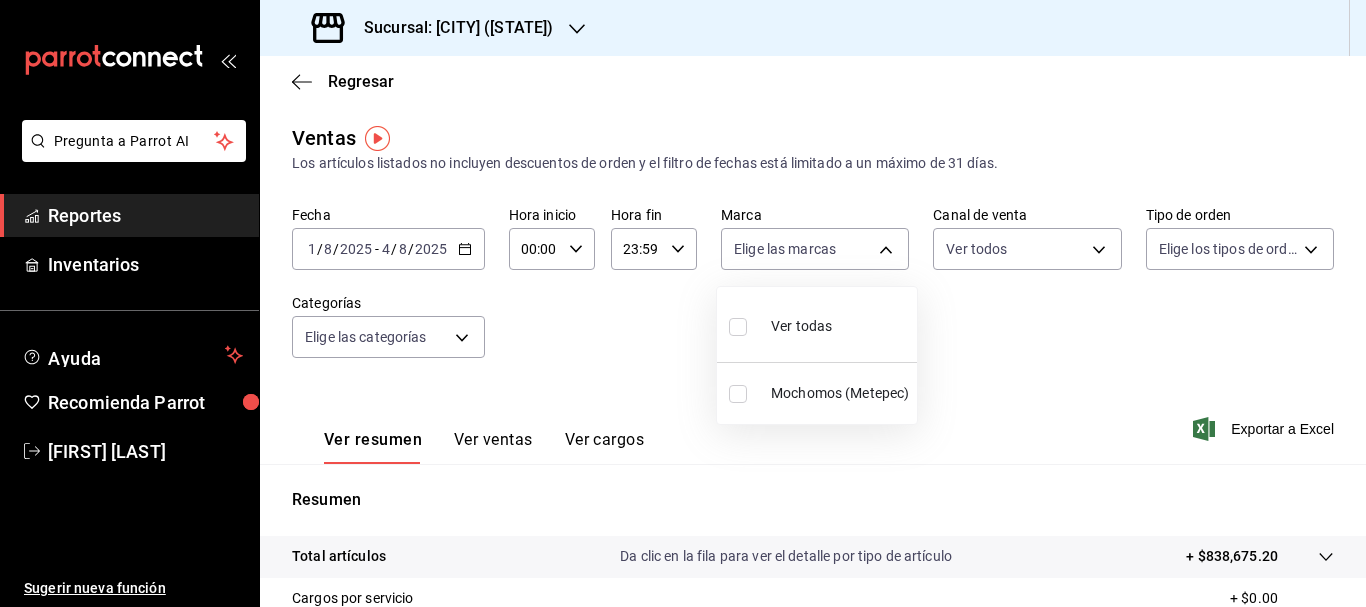 click at bounding box center (738, 327) 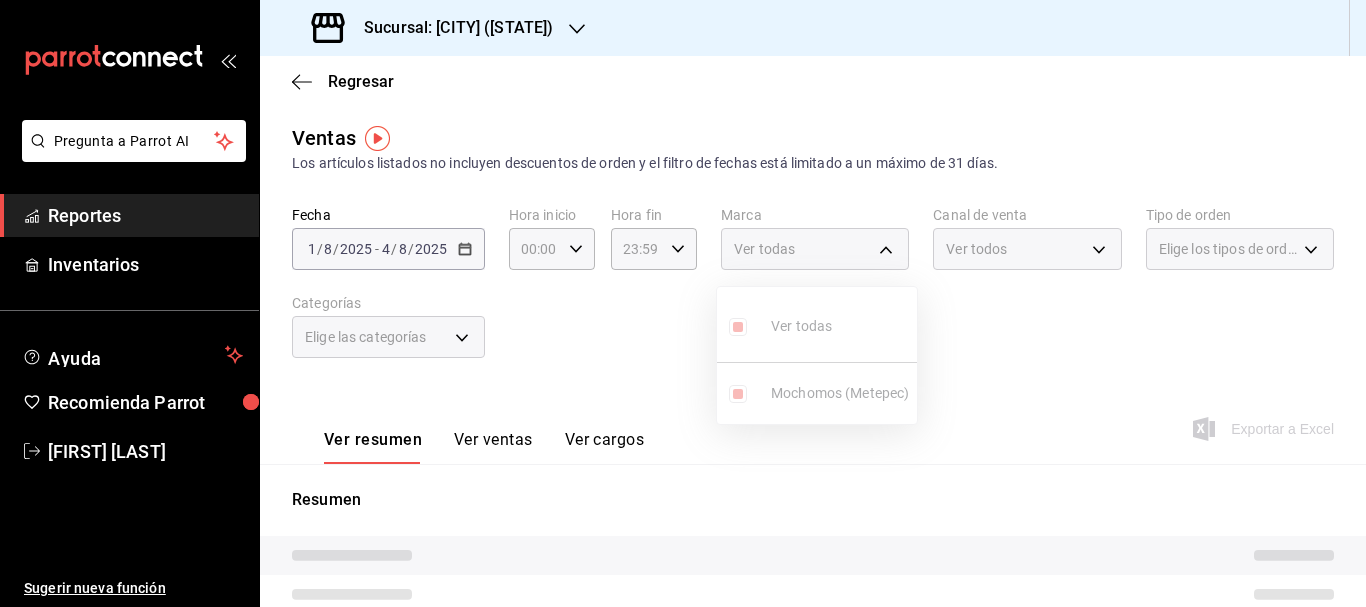 click at bounding box center [683, 303] 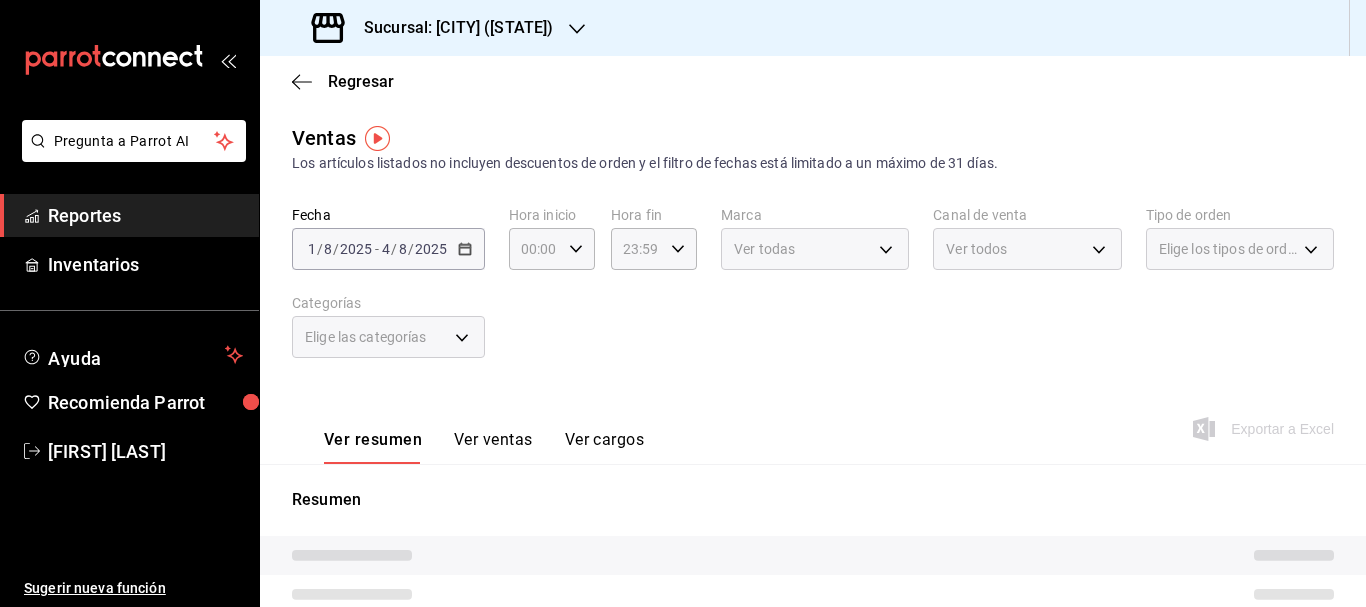 click on "Ver todos" at bounding box center (1027, 249) 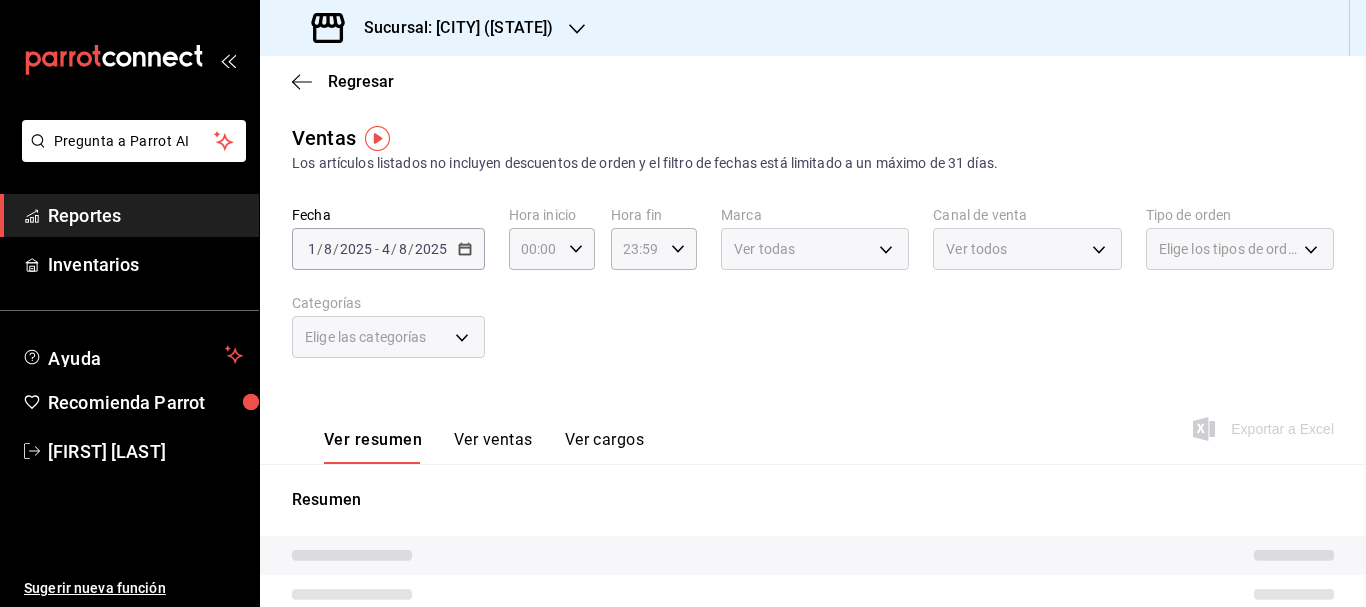 click on "Ver todos" at bounding box center (1027, 249) 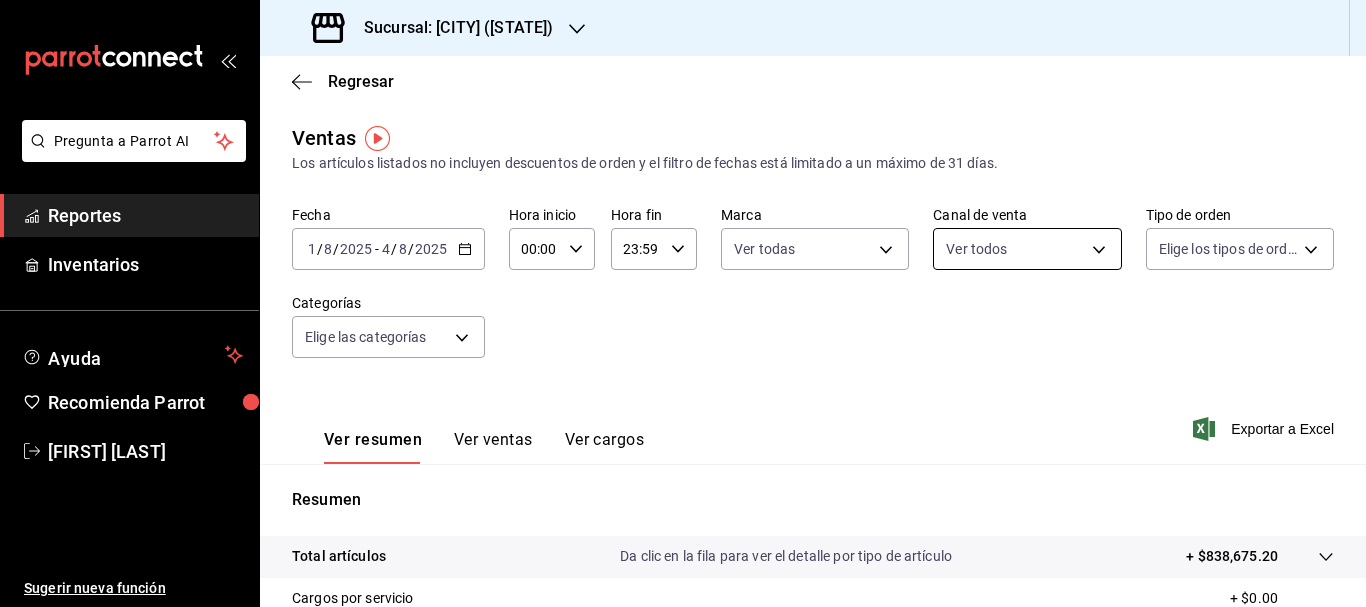 click on "Pregunta a Parrot AI Reportes   Inventarios   Ayuda Recomienda Parrot   Cristian Mercado   Sugerir nueva función   Sucursal: Mochomos (Metepec) Regresar Ventas Los artículos listados no incluyen descuentos de orden y el filtro de fechas está limitado a un máximo de 31 días. Fecha 2025-08-01 1 / 8 / 2025 - 2025-08-04 4 / 8 / 2025 Hora inicio 00:00 Hora inicio Hora fin 23:59 Hora fin Marca Ver todas 2365f74e-aa6b-4392-bdf2-72765591bddf Canal de venta Ver todos PARROT,UBER_EATS,RAPPI,DIDI_FOOD,ONLINE Tipo de orden Elige los tipos de orden Categorías Elige las categorías Ver resumen Ver ventas Ver cargos Exportar a Excel Resumen Total artículos Da clic en la fila para ver el detalle por tipo de artículo + $838,675.20 Cargos por servicio + $0.00 Venta bruta = $838,675.20 Descuentos totales - $17,440.00 Certificados de regalo - $0.00 Venta total = $821,235.20 Impuestos - $113,273.82 Venta neta = $707,961.38 Pregunta a Parrot AI Reportes   Inventarios   Ayuda Recomienda Parrot   Cristian Mercado" at bounding box center [683, 303] 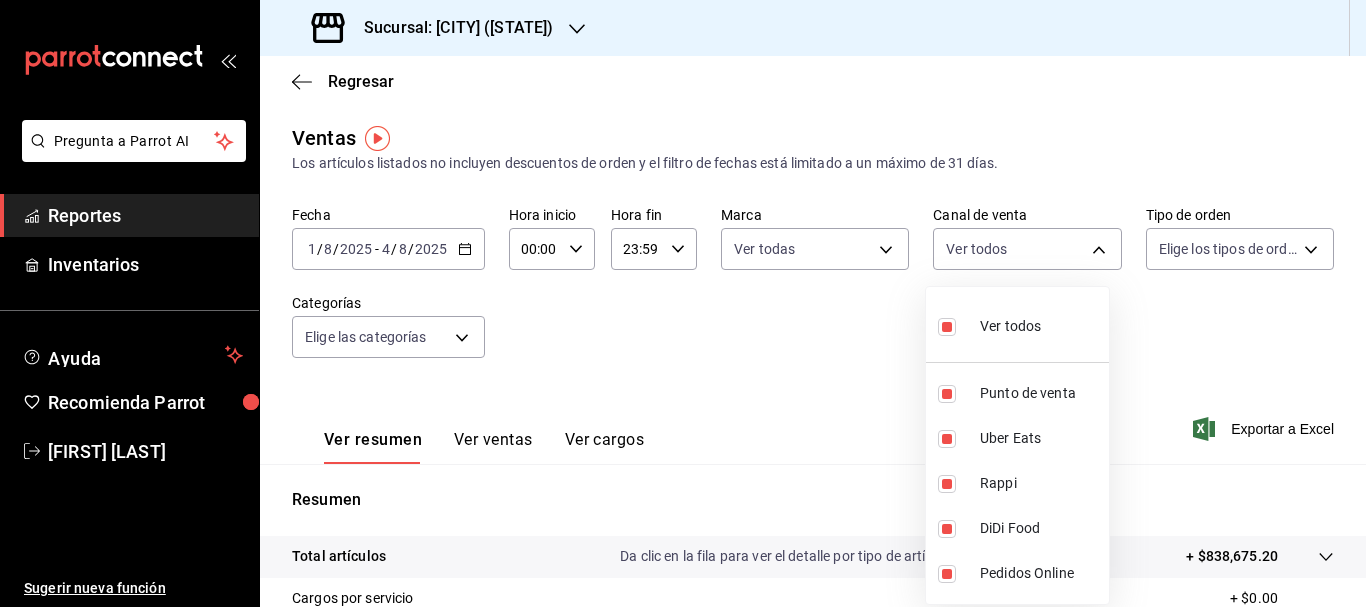 click at bounding box center (683, 303) 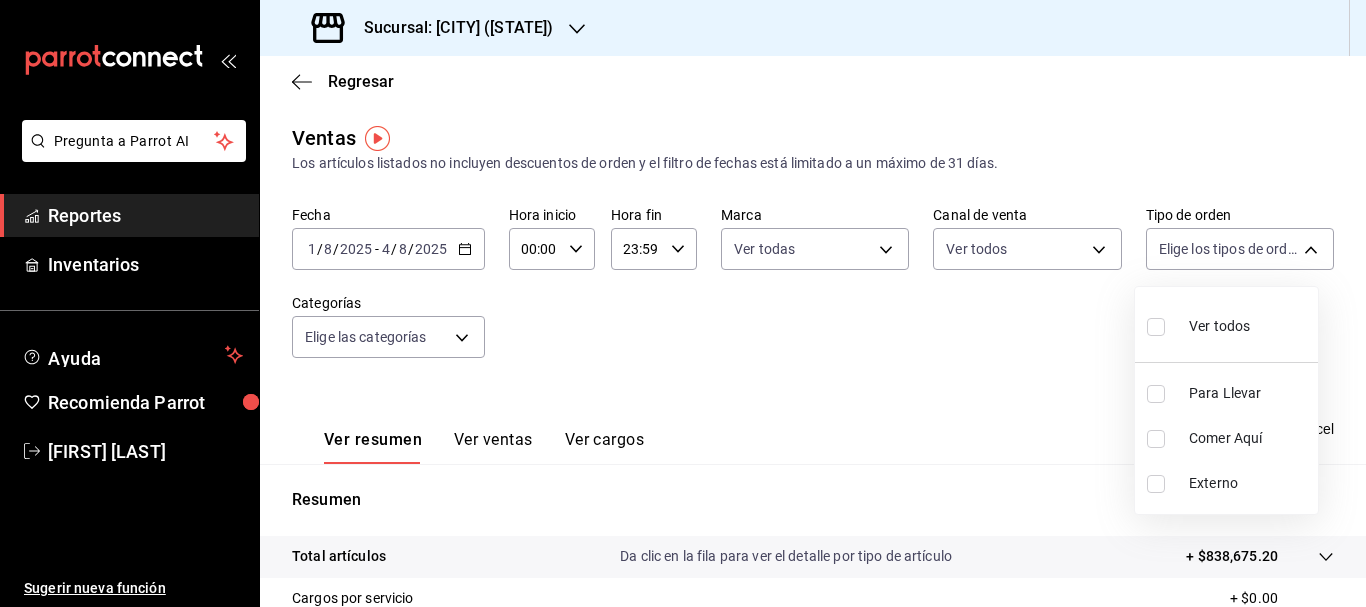 click on "Pregunta a Parrot AI Reportes   Inventarios   Ayuda Recomienda Parrot   Cristian Mercado   Sugerir nueva función   Sucursal: Mochomos (Metepec) Regresar Ventas Los artículos listados no incluyen descuentos de orden y el filtro de fechas está limitado a un máximo de 31 días. Fecha 2025-08-01 1 / 8 / 2025 - 2025-08-04 4 / 8 / 2025 Hora inicio 00:00 Hora inicio Hora fin 23:59 Hora fin Marca Ver todas 2365f74e-aa6b-4392-bdf2-72765591bddf Canal de venta Ver todos PARROT,UBER_EATS,RAPPI,DIDI_FOOD,ONLINE Tipo de orden Elige los tipos de orden Categorías Elige las categorías Ver resumen Ver ventas Ver cargos Exportar a Excel Resumen Total artículos Da clic en la fila para ver el detalle por tipo de artículo + $838,675.20 Cargos por servicio + $0.00 Venta bruta = $838,675.20 Descuentos totales - $17,440.00 Certificados de regalo - $0.00 Venta total = $821,235.20 Impuestos - $113,273.82 Venta neta = $707,961.38 Pregunta a Parrot AI Reportes   Inventarios   Ayuda Recomienda Parrot   Cristian Mercado     Externo" at bounding box center [683, 303] 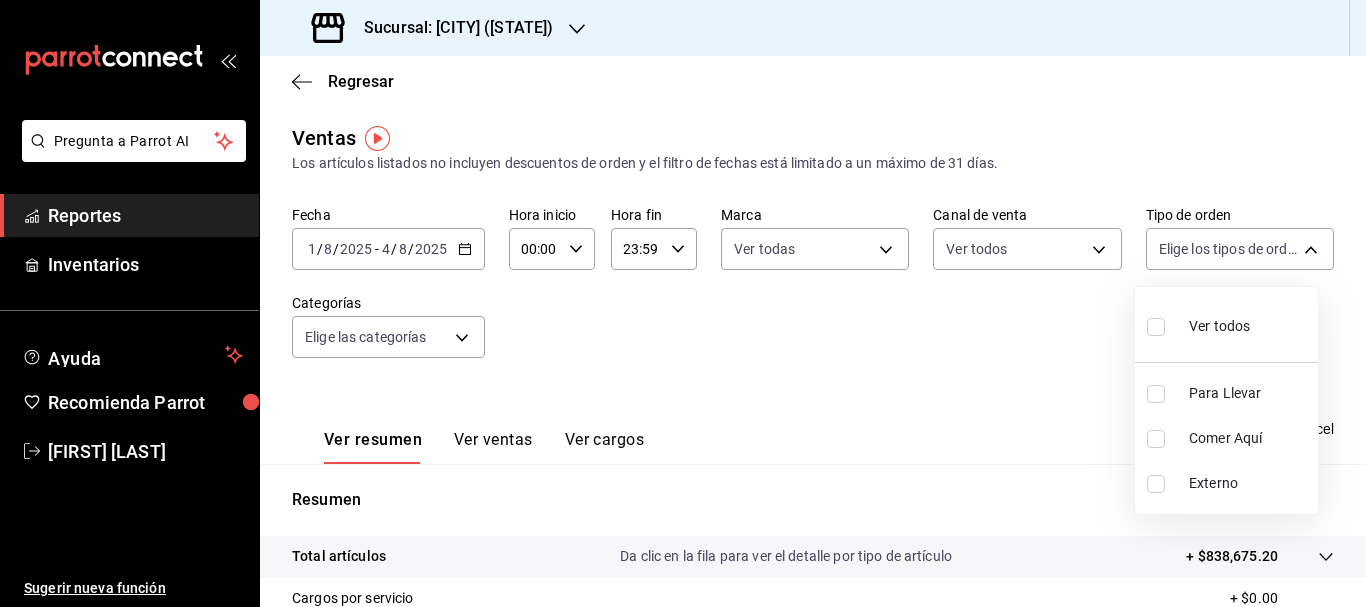 click at bounding box center [1156, 327] 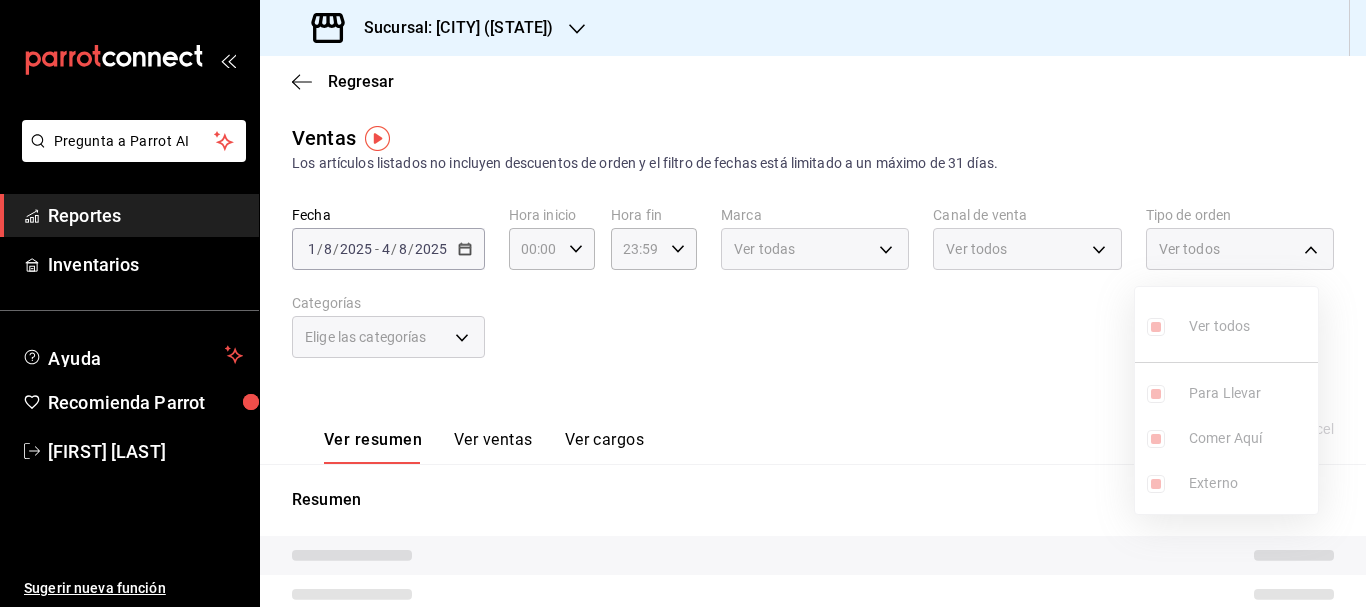 click at bounding box center [683, 303] 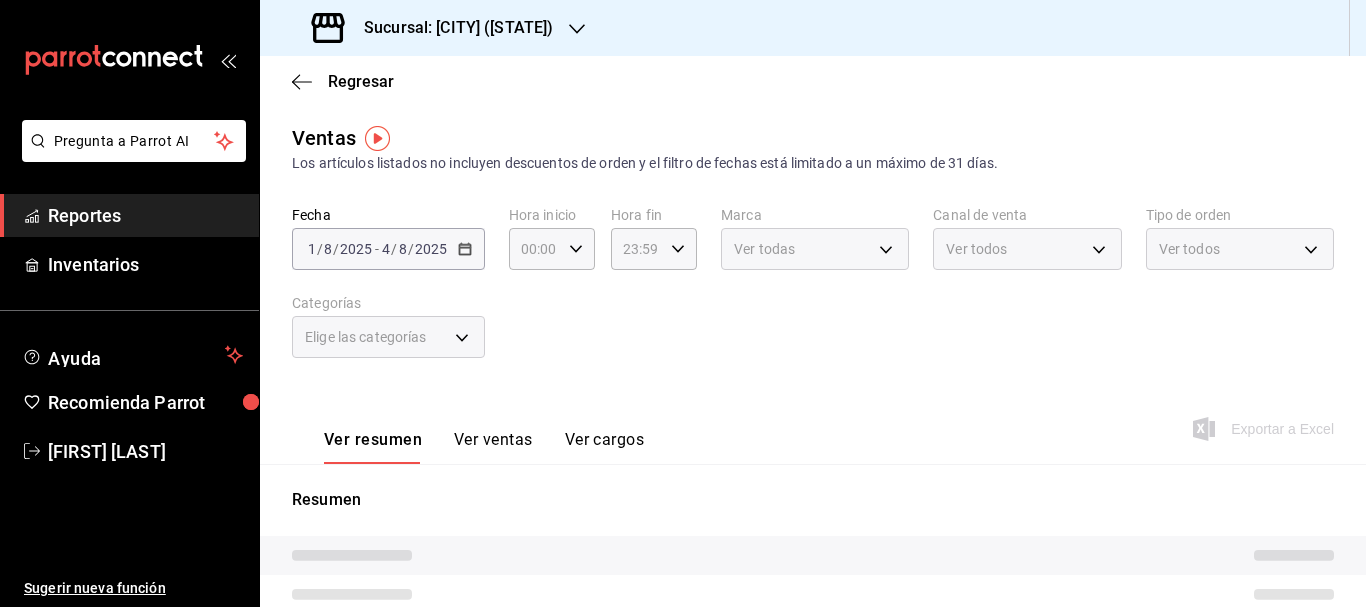 click on "Elige las categorías" at bounding box center [366, 337] 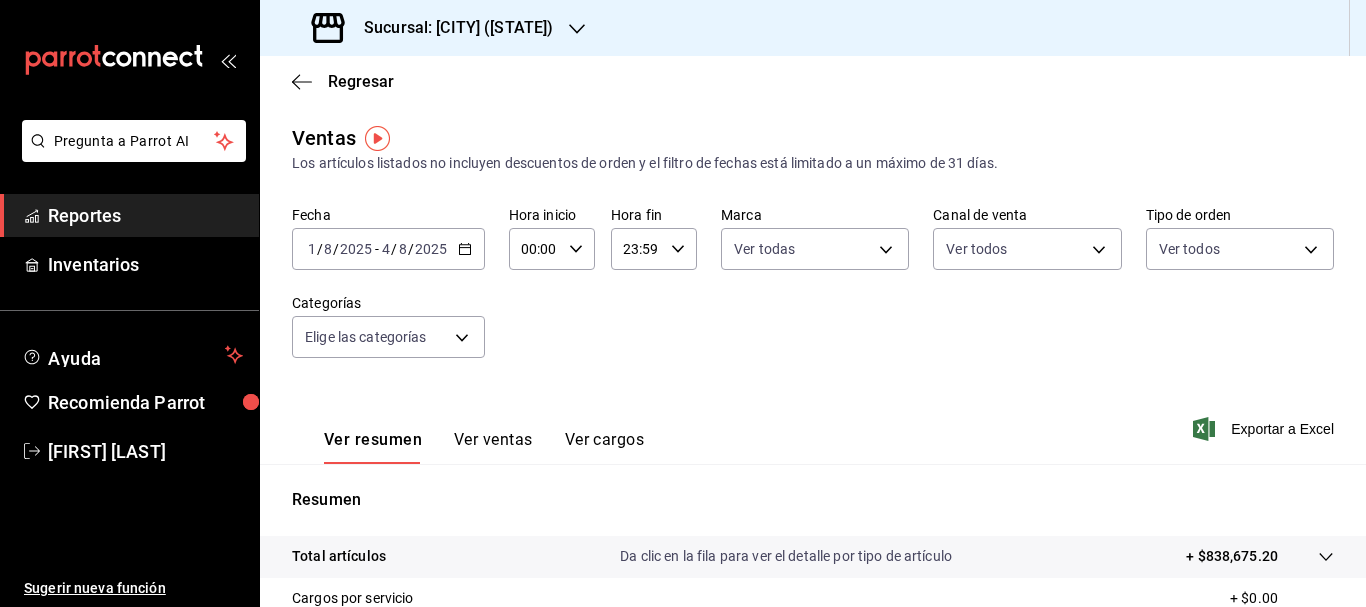 click on "Pregunta a Parrot AI Reportes   Inventarios   Ayuda Recomienda Parrot   Cristian Mercado   Sugerir nueva función   Sucursal: Mochomos (Metepec) Regresar Ventas Los artículos listados no incluyen descuentos de orden y el filtro de fechas está limitado a un máximo de 31 días. Fecha 2025-08-01 1 / 8 / 2025 - 2025-08-04 4 / 8 / 2025 Hora inicio 00:00 Hora inicio Hora fin 23:59 Hora fin Marca Ver todas 2365f74e-aa6b-4392-bdf2-72765591bddf Canal de venta Ver todos PARROT,UBER_EATS,RAPPI,DIDI_FOOD,ONLINE Tipo de orden Ver todos 3a236ed8-2e24-47ca-8e59-ead494492482,da8509e8-5fca-4f62-958e-973104937870,EXTERNAL Categorías Elige las categorías Ver resumen Ver ventas Ver cargos Exportar a Excel Resumen Total artículos Da clic en la fila para ver el detalle por tipo de artículo + $838,675.20 Cargos por servicio + $0.00 Venta bruta = $838,675.20 Descuentos totales - $17,440.00 Certificados de regalo - $0.00 Venta total = $821,235.20 Impuestos - $113,273.82 Venta neta = $707,961.38 Pregunta a Parrot AI Reportes" at bounding box center [683, 303] 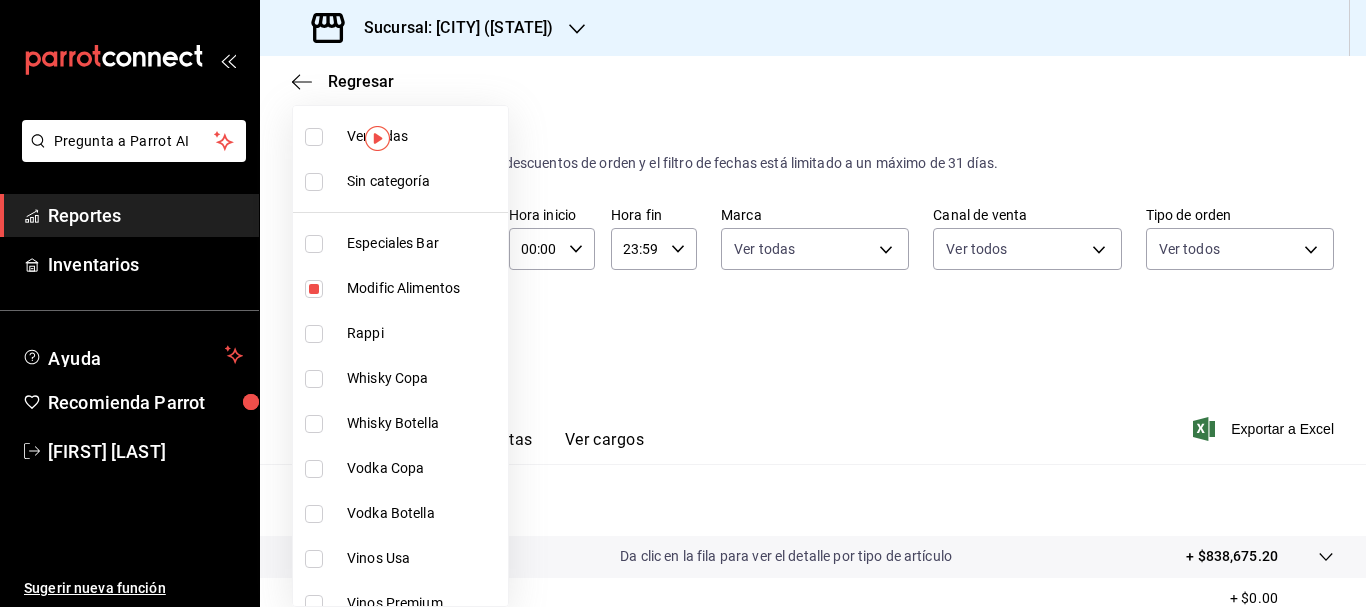 type on "46081463-7037-4dd2-a9ab-e56ff6a8fa7c" 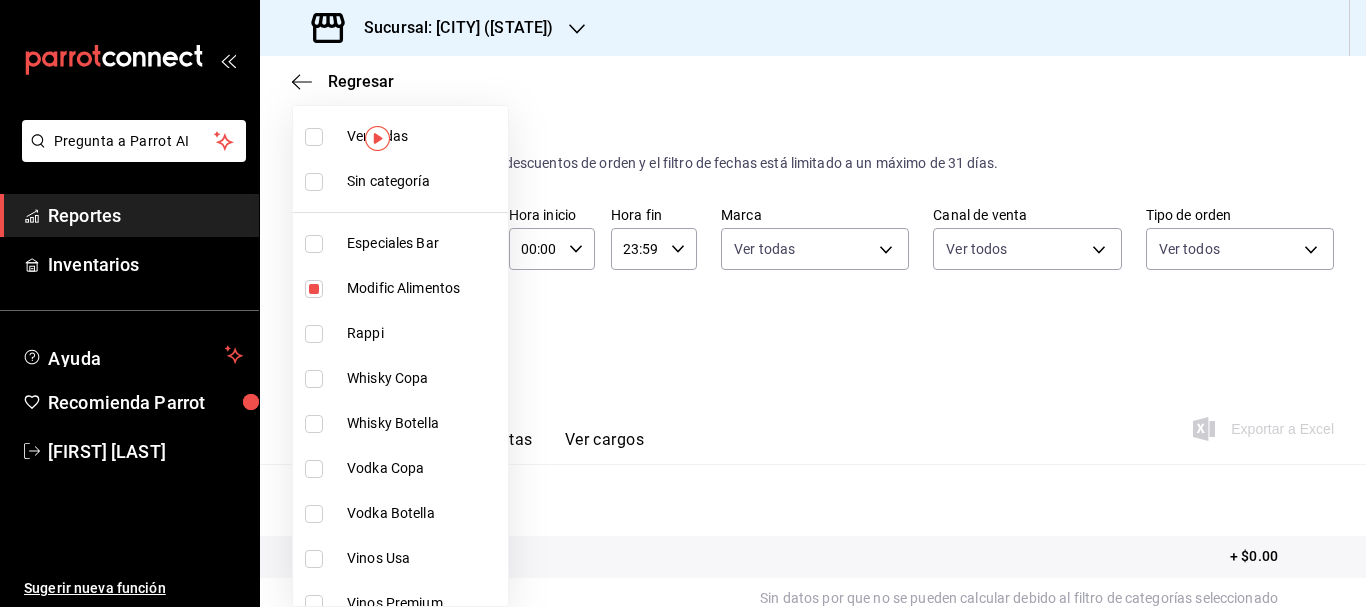 drag, startPoint x: 365, startPoint y: 332, endPoint x: 318, endPoint y: 133, distance: 204.47493 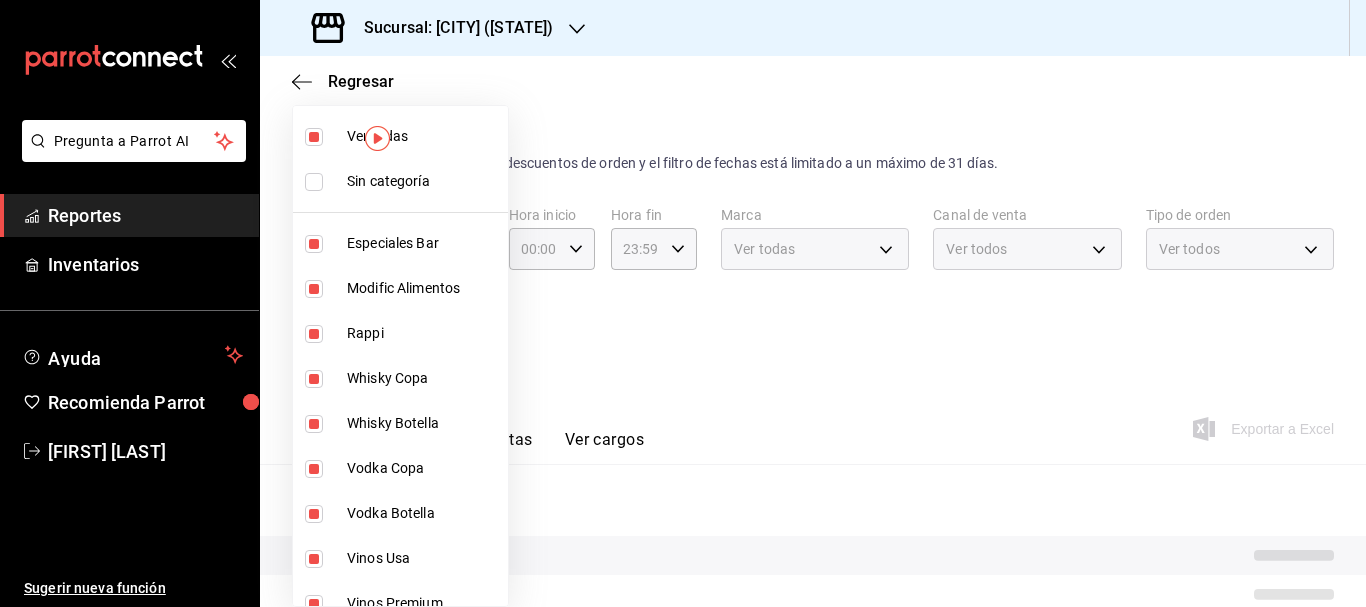 click at bounding box center (314, 182) 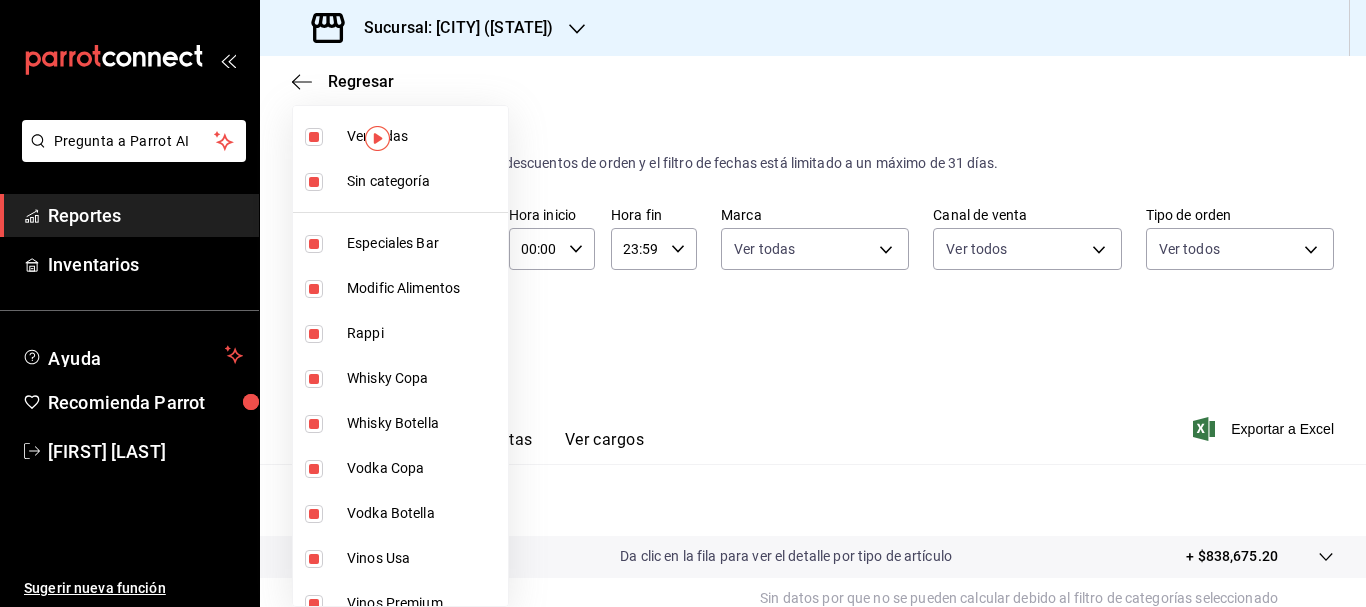 click at bounding box center [683, 303] 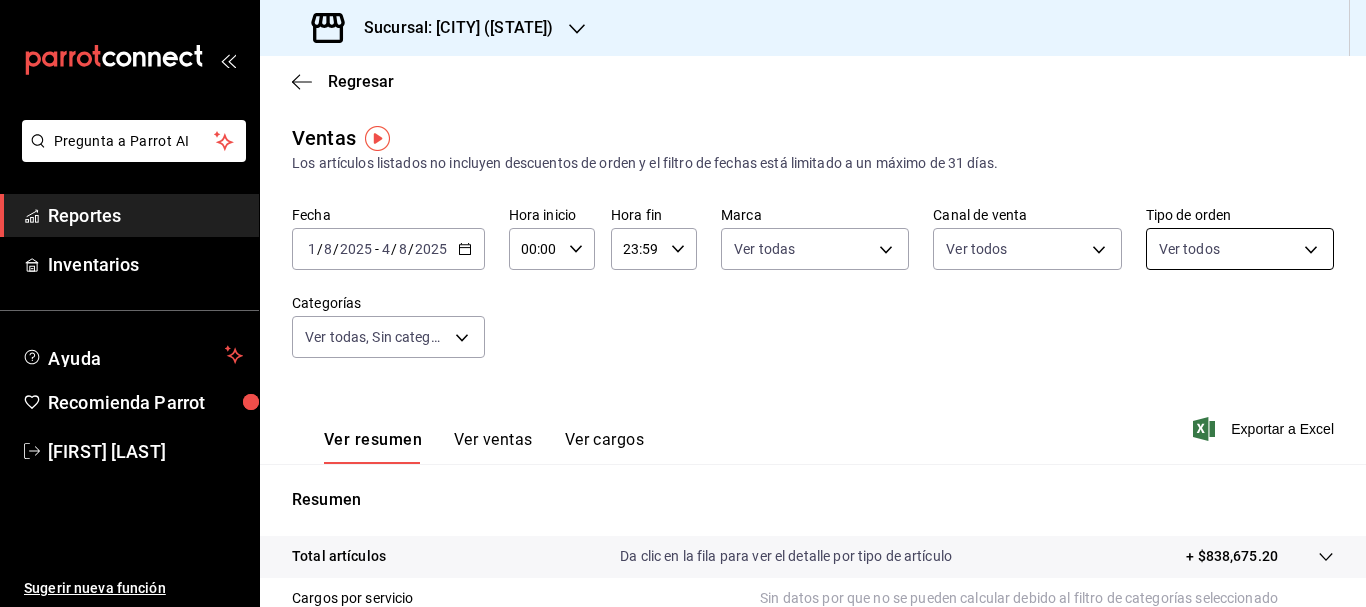 click on "Pregunta a Parrot AI Reportes   Inventarios   Ayuda Recomienda Parrot   Cristian Mercado   Sugerir nueva función   Sucursal: Mochomos (Metepec) Regresar Ventas Los artículos listados no incluyen descuentos de orden y el filtro de fechas está limitado a un máximo de 31 días. Fecha 2025-08-01 1 / 8 / 2025 - 2025-08-04 4 / 8 / 2025 Hora inicio 00:00 Hora inicio Hora fin 23:59 Hora fin Marca Ver todas 2365f74e-aa6b-4392-bdf2-72765591bddf Canal de venta Ver todos PARROT,UBER_EATS,RAPPI,DIDI_FOOD,ONLINE Tipo de orden Ver todos 3a236ed8-2e24-47ca-8e59-ead494492482,da8509e8-5fca-4f62-958e-973104937870,EXTERNAL Categorías Ver todas, Sin categoría Ver resumen Ver ventas Ver cargos Exportar a Excel Resumen Total artículos Da clic en la fila para ver el detalle por tipo de artículo + $838,675.20 Cargos por servicio  Sin datos por que no se pueden calcular debido al filtro de categorías seleccionado Venta bruta = $838,675.20 Descuentos totales Certificados de regalo Venta total = $838,675.20 Impuestos Venta neta" at bounding box center (683, 303) 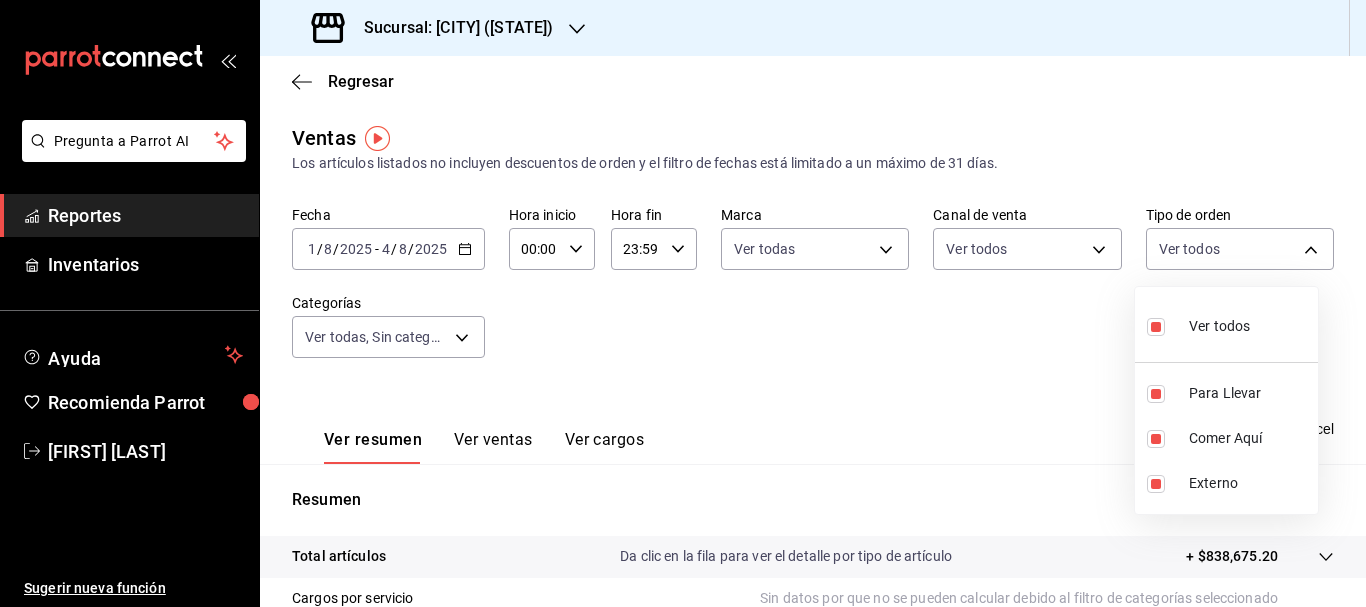 click at bounding box center [683, 303] 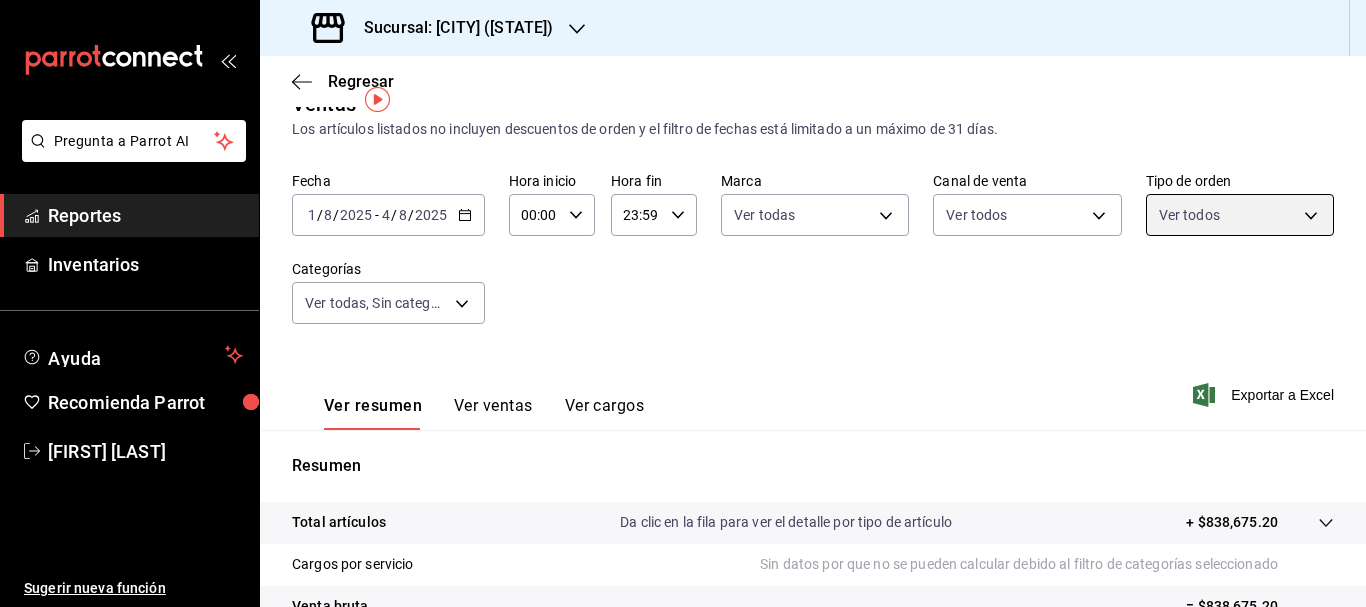 scroll, scrollTop: 33, scrollLeft: 0, axis: vertical 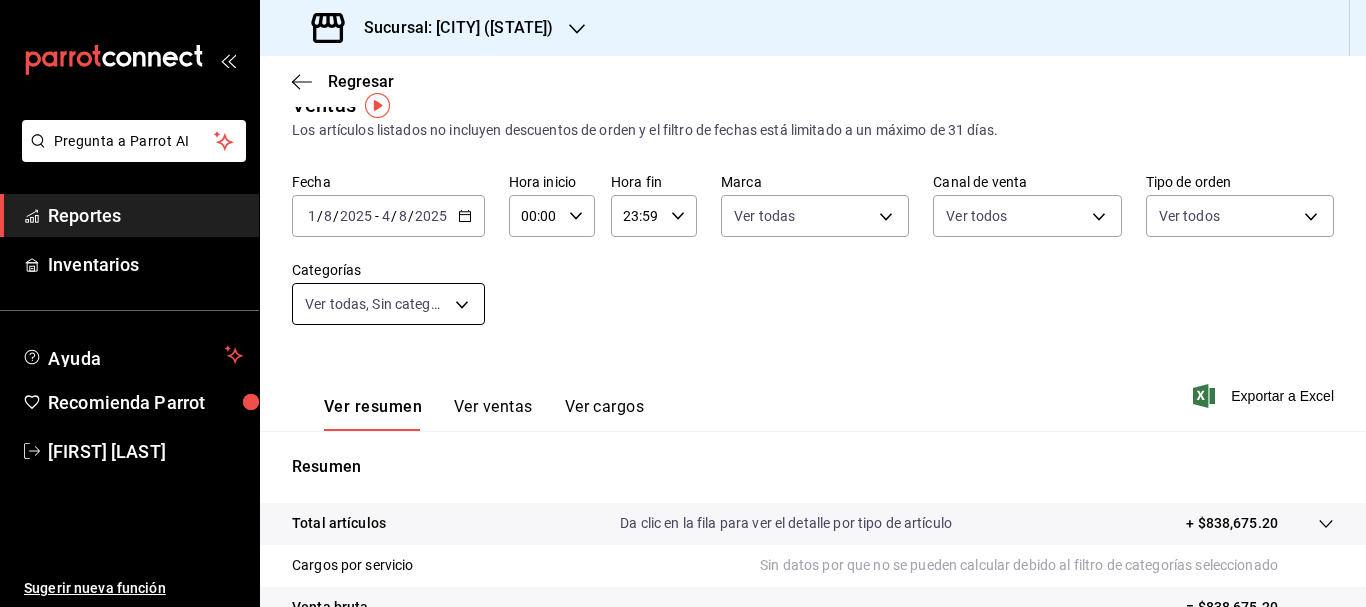 click on "Pregunta a Parrot AI Reportes   Inventarios   Ayuda Recomienda Parrot   Cristian Mercado   Sugerir nueva función   Sucursal: Mochomos (Metepec) Regresar Ventas Los artículos listados no incluyen descuentos de orden y el filtro de fechas está limitado a un máximo de 31 días. Fecha 2025-08-01 1 / 8 / 2025 - 2025-08-04 4 / 8 / 2025 Hora inicio 00:00 Hora inicio Hora fin 23:59 Hora fin Marca Ver todas 2365f74e-aa6b-4392-bdf2-72765591bddf Canal de venta Ver todos PARROT,UBER_EATS,RAPPI,DIDI_FOOD,ONLINE Tipo de orden Ver todos 3a236ed8-2e24-47ca-8e59-ead494492482,da8509e8-5fca-4f62-958e-973104937870,EXTERNAL Categorías Ver todas, Sin categoría Ver resumen Ver ventas Ver cargos Exportar a Excel Resumen Total artículos Da clic en la fila para ver el detalle por tipo de artículo + $838,675.20 Cargos por servicio  Sin datos por que no se pueden calcular debido al filtro de categorías seleccionado Venta bruta = $838,675.20 Descuentos totales Certificados de regalo Venta total = $838,675.20 Impuestos Venta neta" at bounding box center (683, 303) 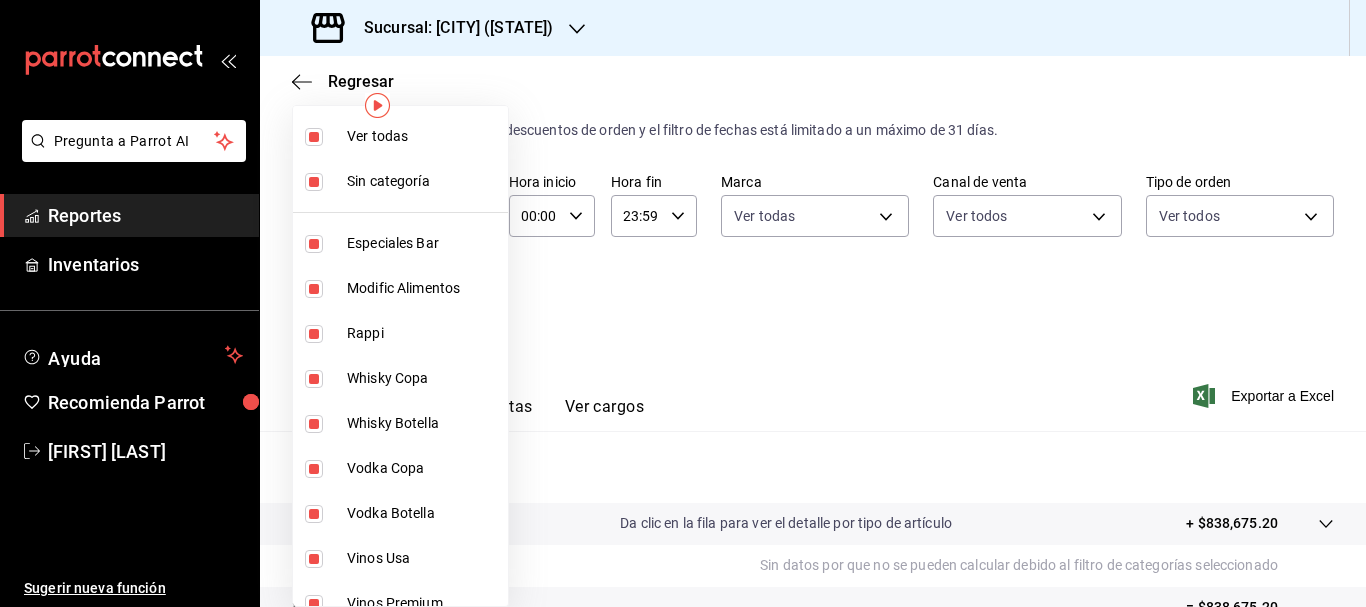 click at bounding box center [683, 303] 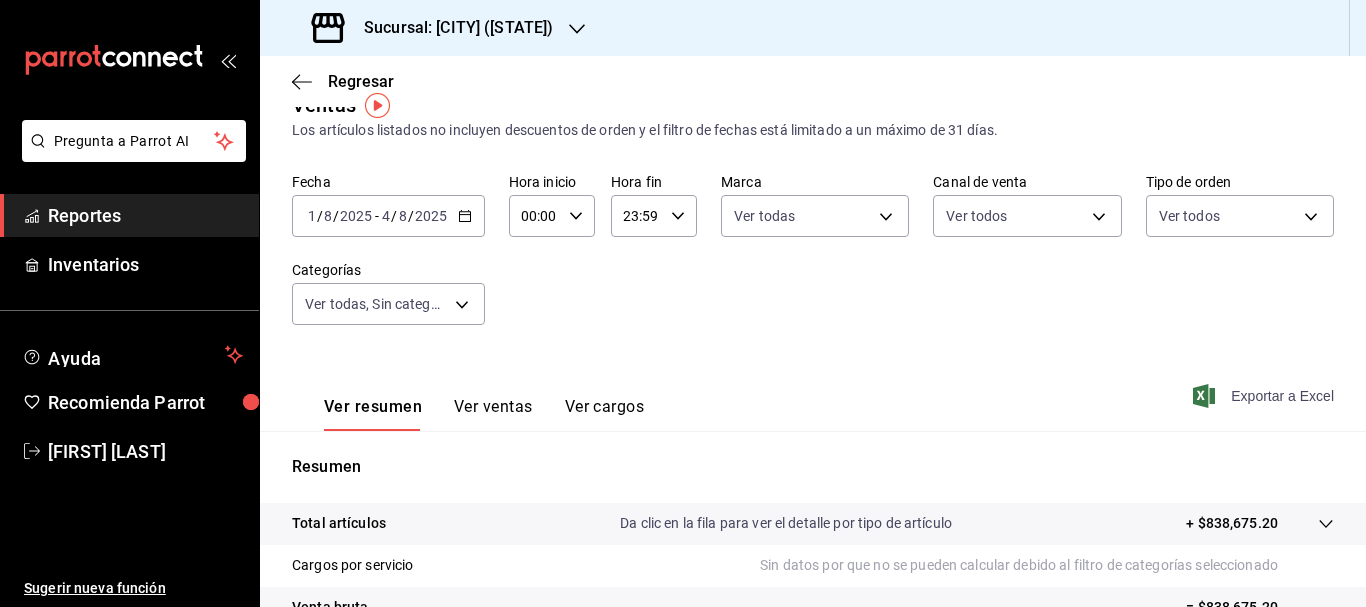 click on "Exportar a Excel" at bounding box center [1265, 396] 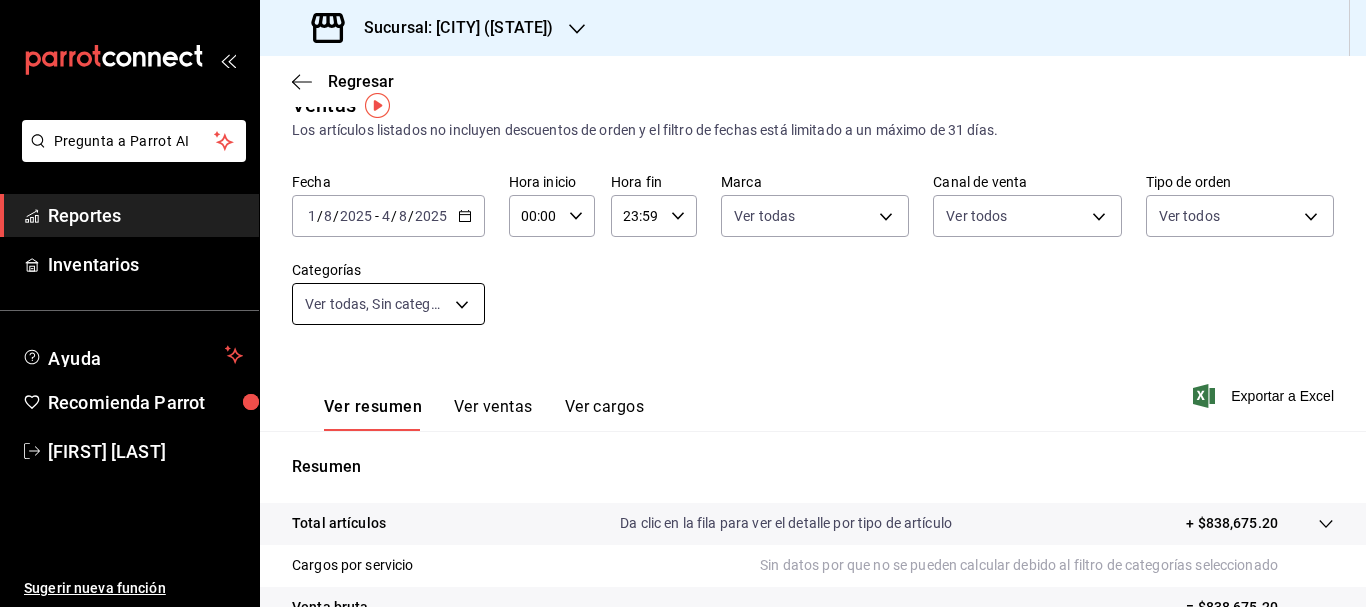 click on "Pregunta a Parrot AI Reportes   Inventarios   Ayuda Recomienda Parrot   Cristian Mercado   Sugerir nueva función   Sucursal: Mochomos (Metepec) Regresar Ventas Los artículos listados no incluyen descuentos de orden y el filtro de fechas está limitado a un máximo de 31 días. Fecha 2025-08-01 1 / 8 / 2025 - 2025-08-04 4 / 8 / 2025 Hora inicio 00:00 Hora inicio Hora fin 23:59 Hora fin Marca Ver todas 2365f74e-aa6b-4392-bdf2-72765591bddf Canal de venta Ver todos PARROT,UBER_EATS,RAPPI,DIDI_FOOD,ONLINE Tipo de orden Ver todos 3a236ed8-2e24-47ca-8e59-ead494492482,da8509e8-5fca-4f62-958e-973104937870,EXTERNAL Categorías Ver todas, Sin categoría Ver resumen Ver ventas Ver cargos Exportar a Excel Resumen Total artículos Da clic en la fila para ver el detalle por tipo de artículo + $838,675.20 Cargos por servicio  Sin datos por que no se pueden calcular debido al filtro de categorías seleccionado Venta bruta = $838,675.20 Descuentos totales Certificados de regalo Venta total = $838,675.20 Impuestos Venta neta" at bounding box center [683, 303] 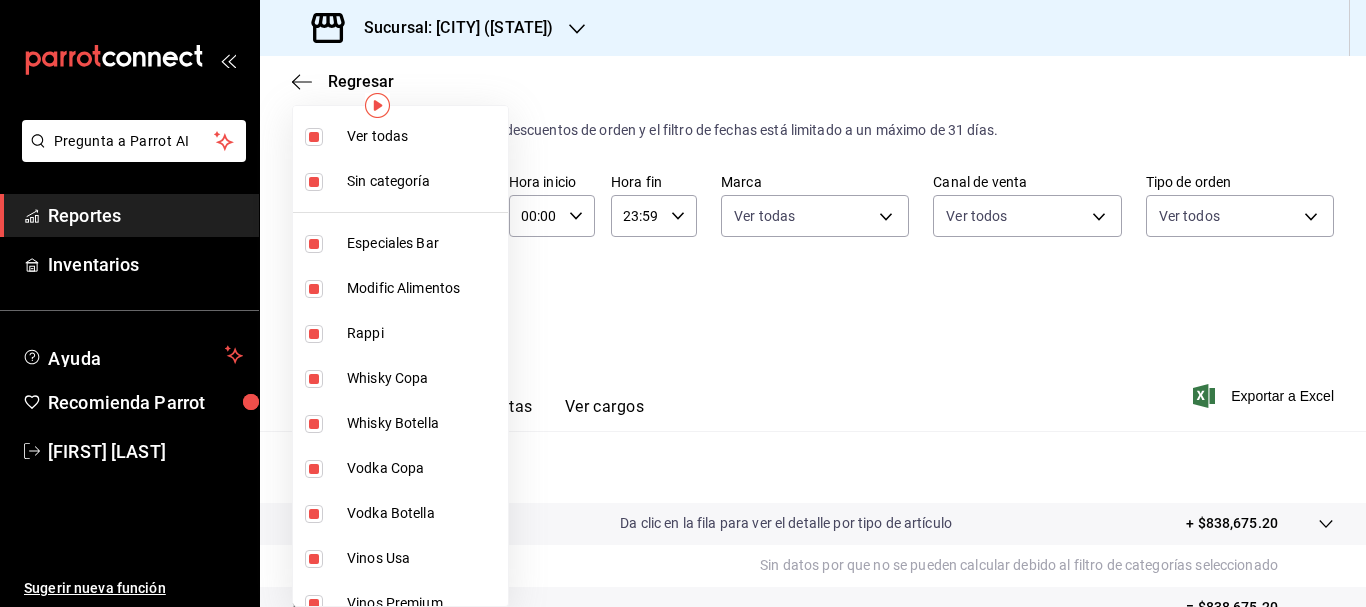click at bounding box center [683, 303] 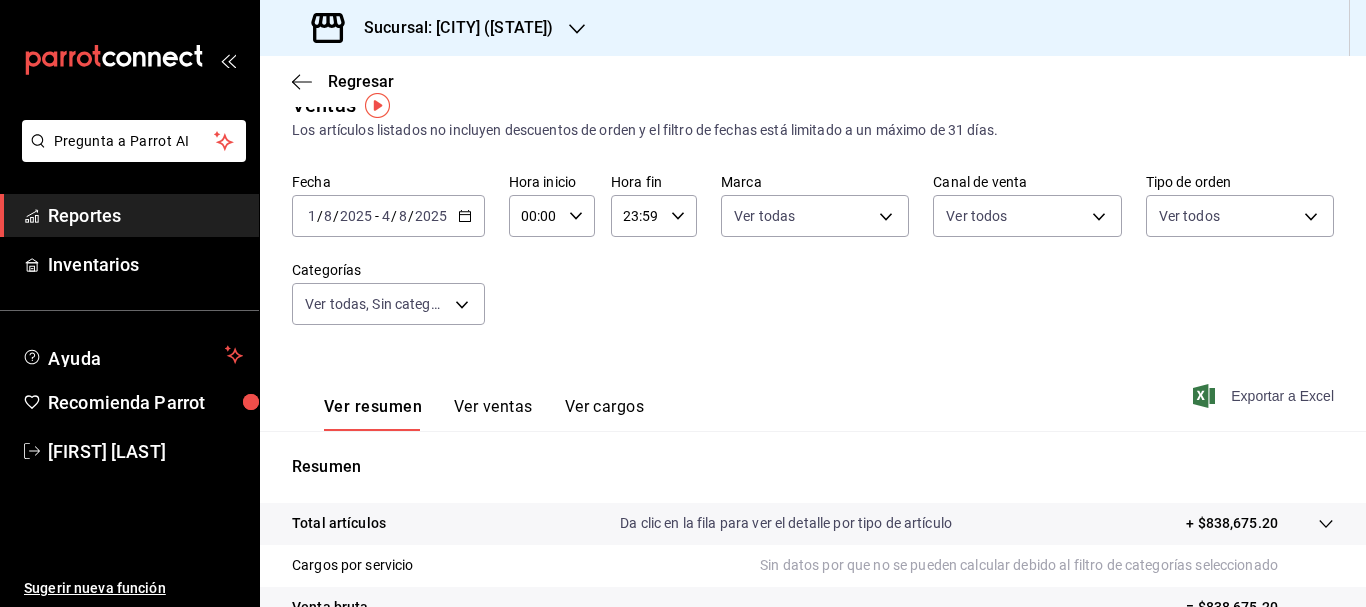 click on "Exportar a Excel" at bounding box center [1265, 396] 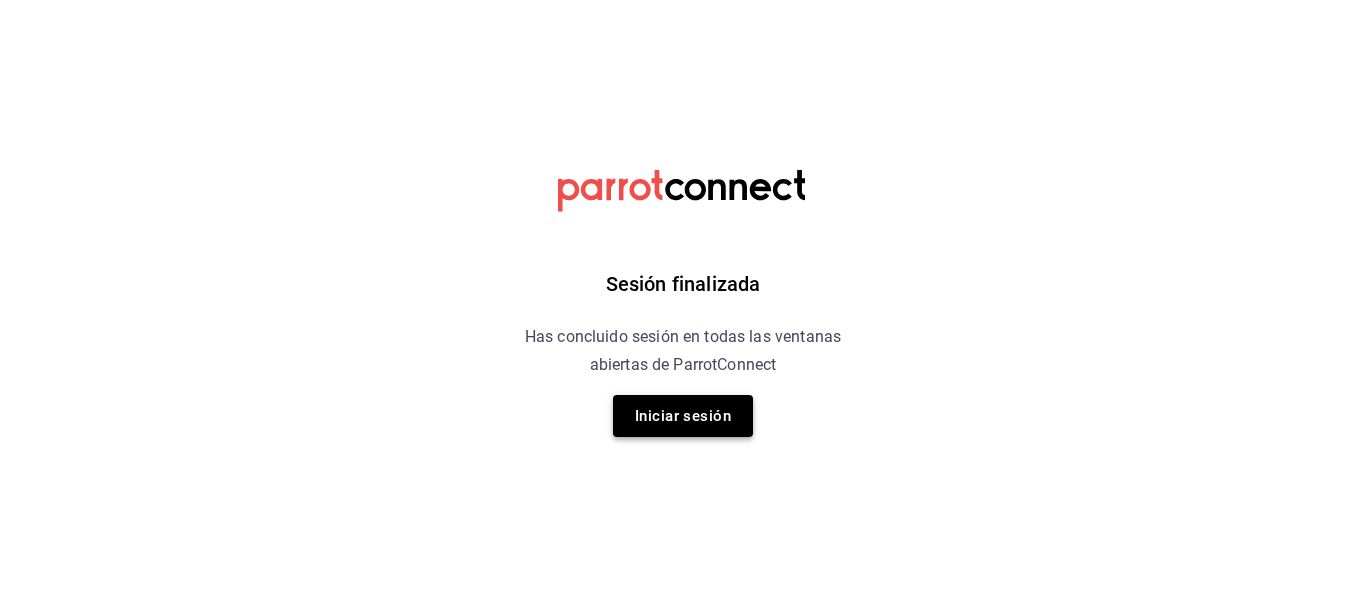 click on "Iniciar sesión" at bounding box center [683, 416] 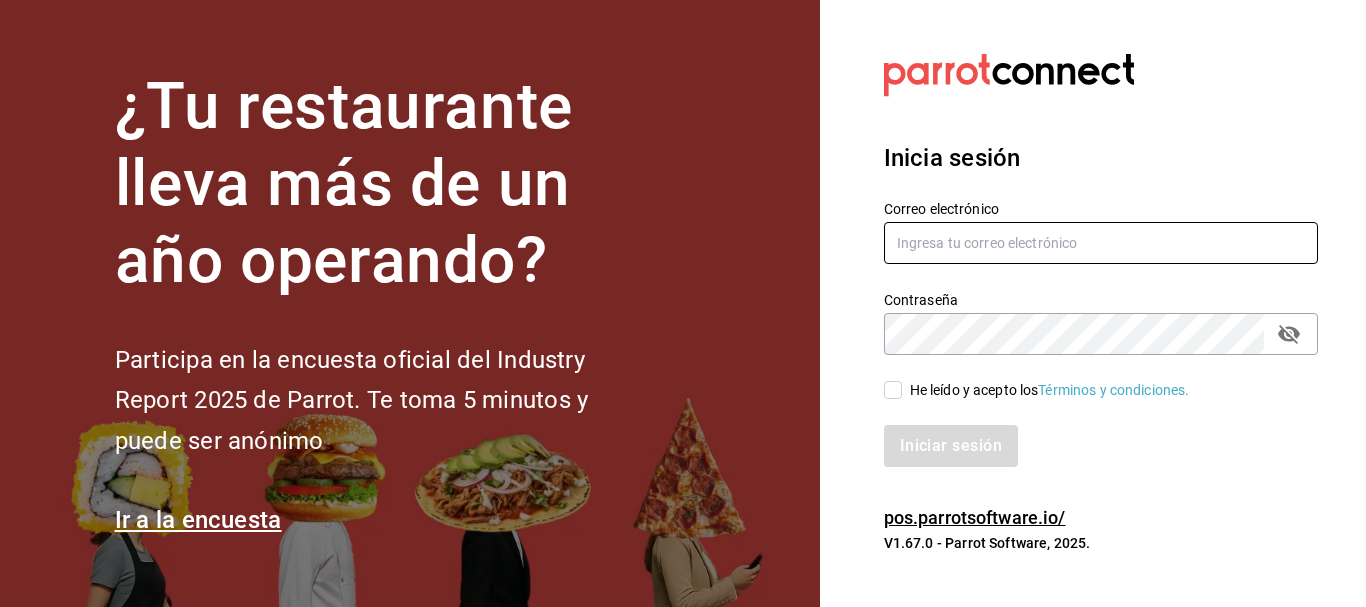 type on "cristian.mercado@grupocosteno.com" 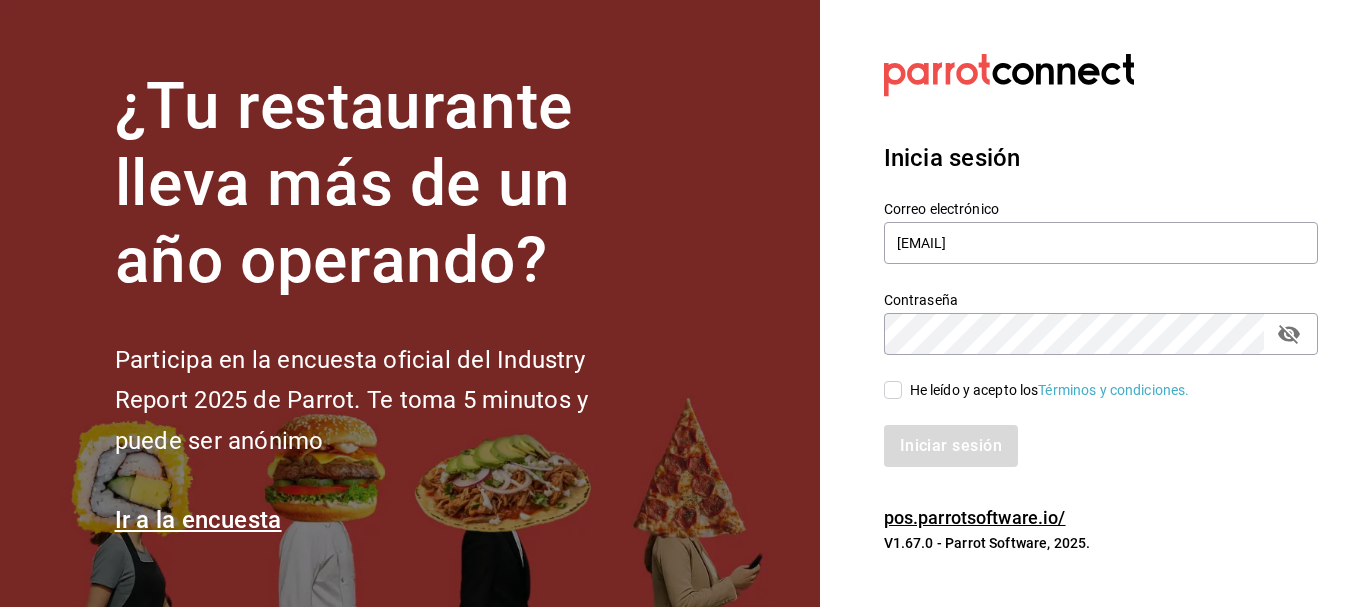 click on "He leído y acepto los  Términos y condiciones." at bounding box center (1046, 390) 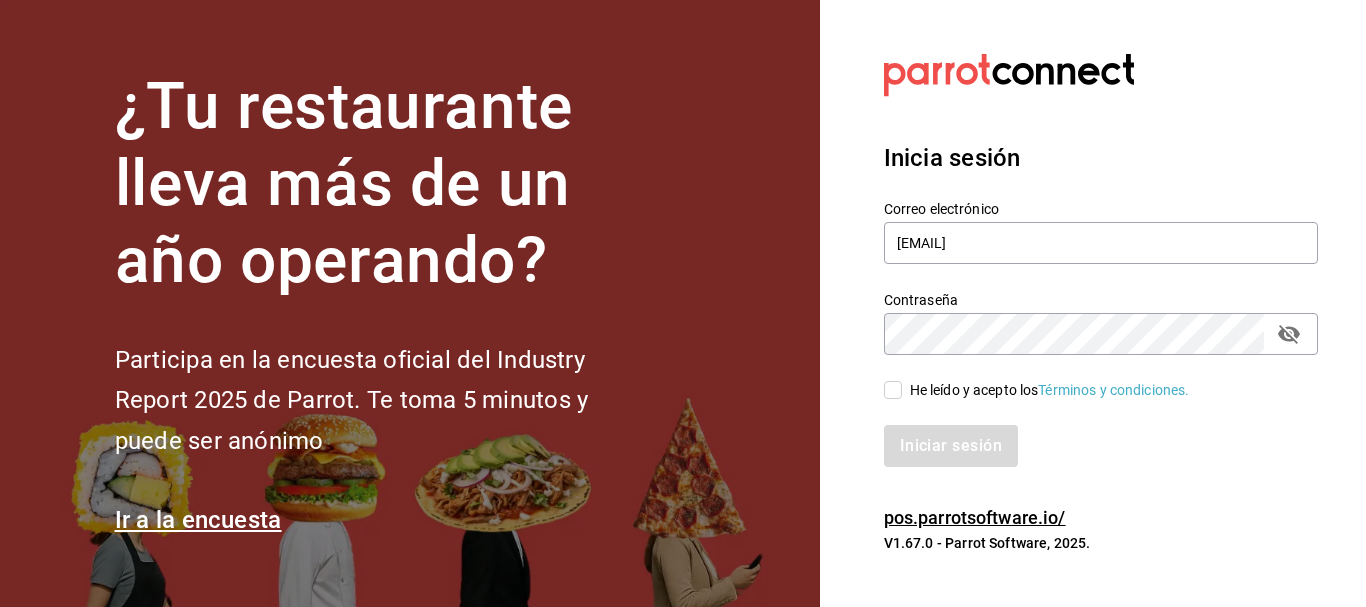 checkbox on "true" 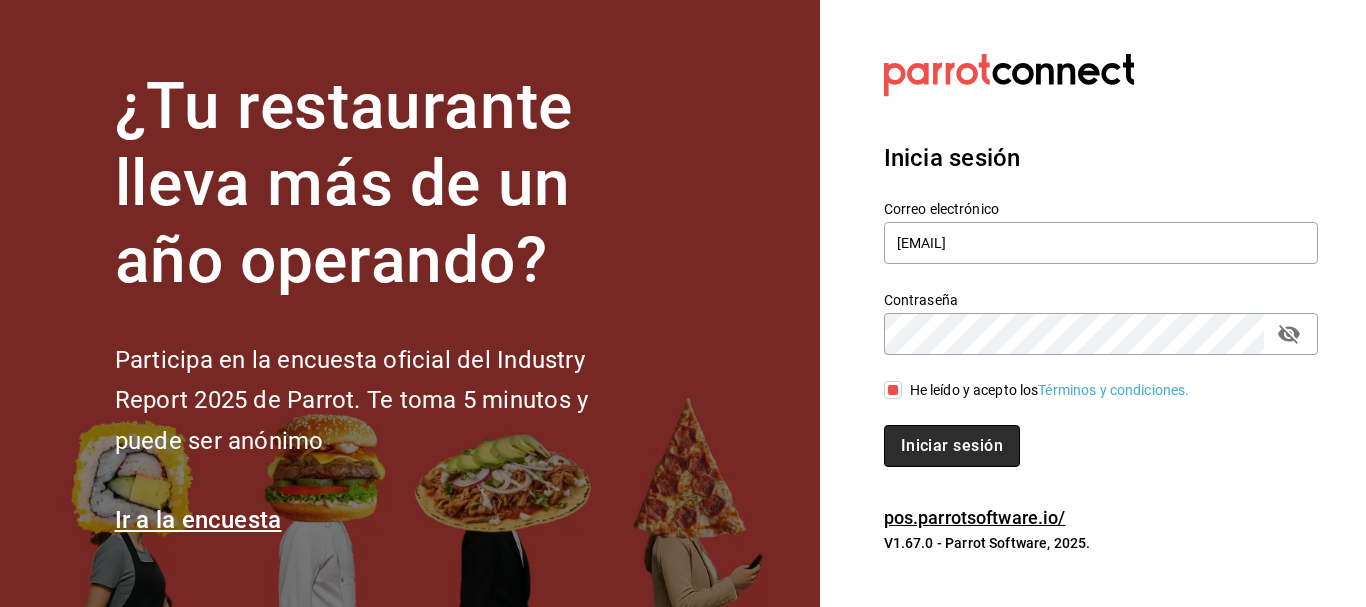 click on "Iniciar sesión" at bounding box center [952, 446] 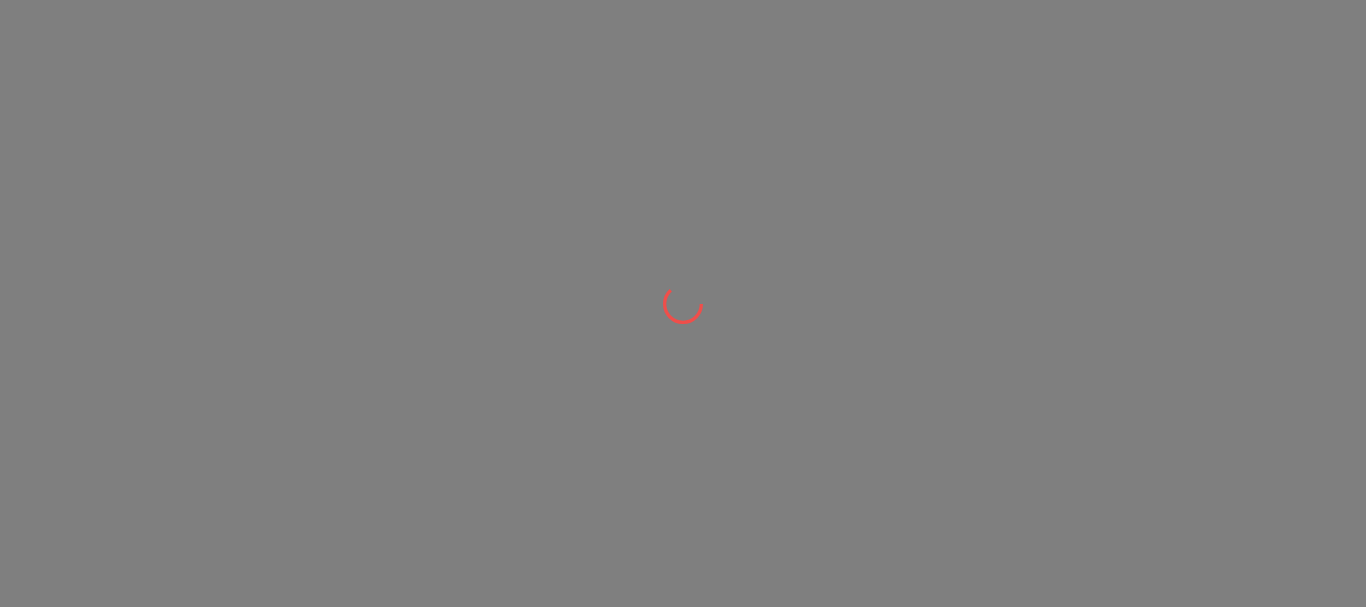 scroll, scrollTop: 0, scrollLeft: 0, axis: both 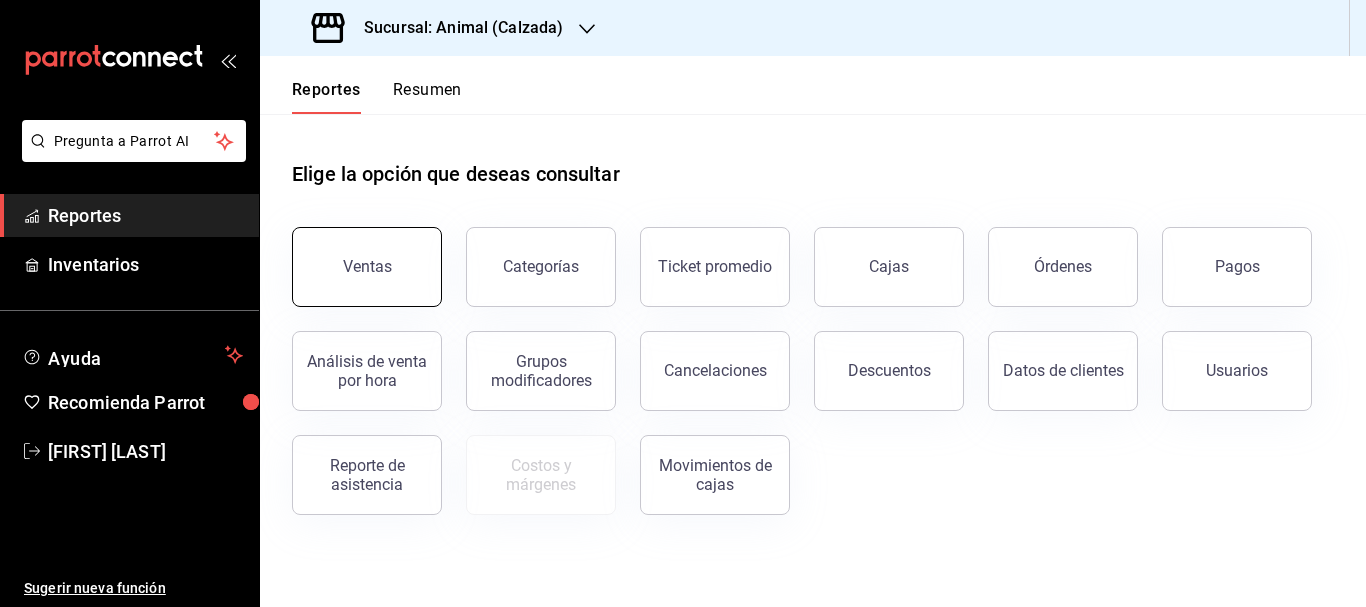 click on "Ventas" at bounding box center [367, 267] 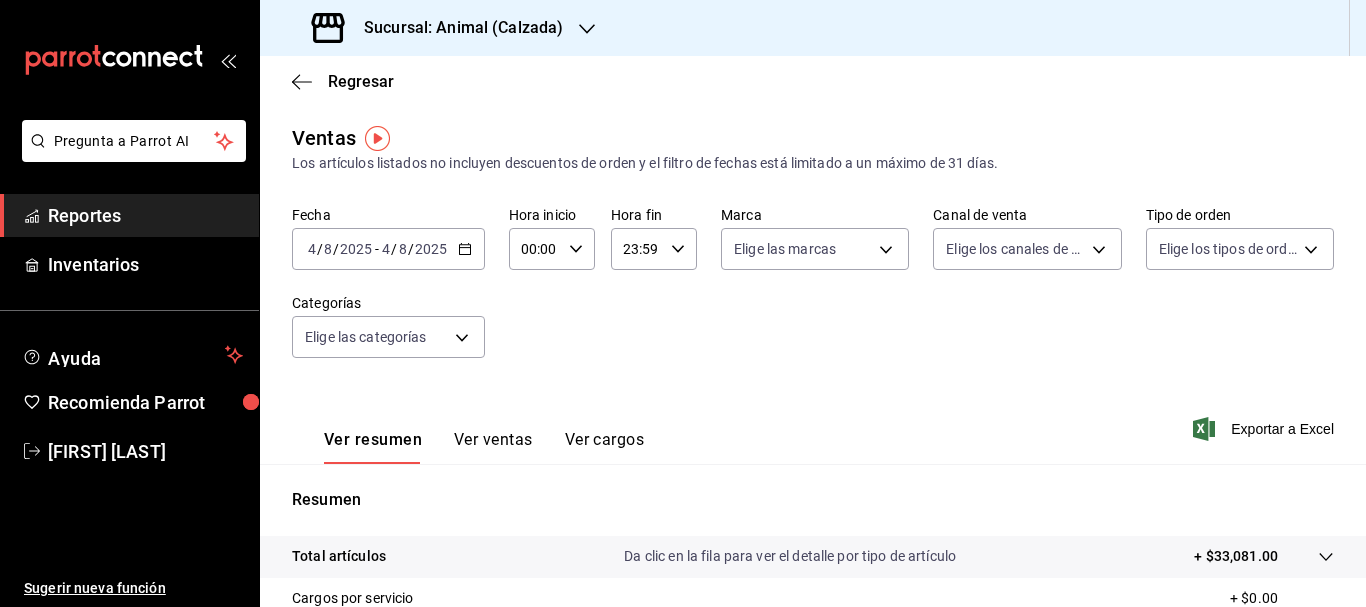 click on "2025-08-04 4 / 8 / 2025" at bounding box center [340, 249] 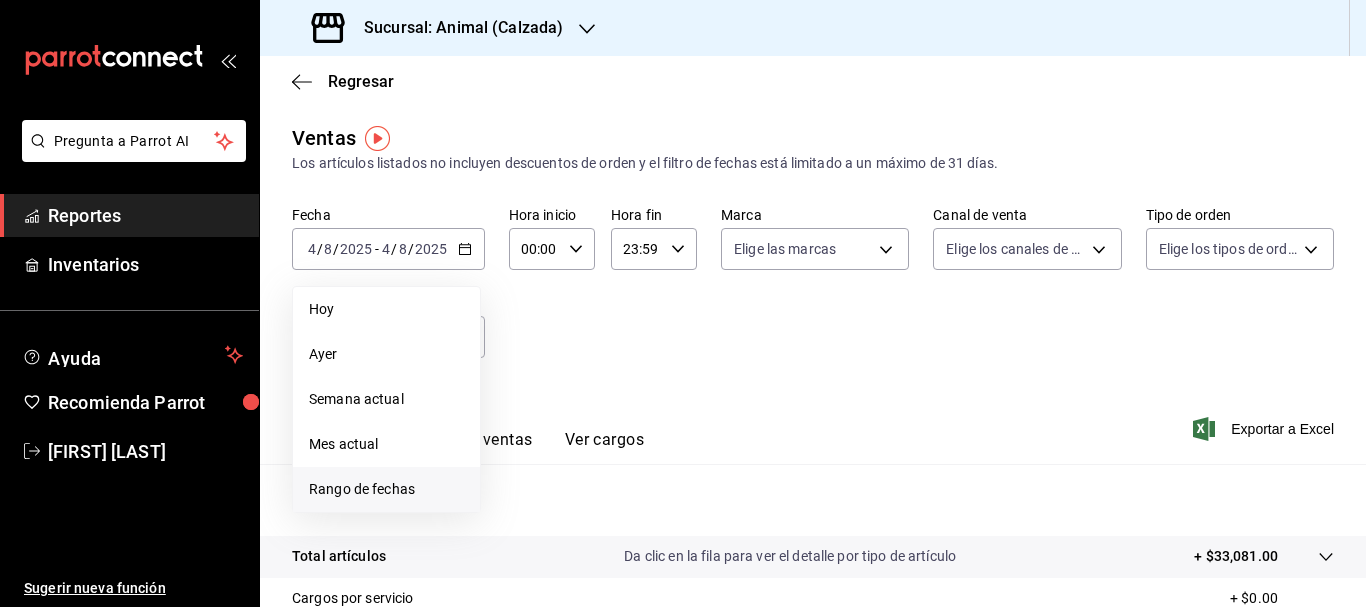 click on "Rango de fechas" at bounding box center [386, 489] 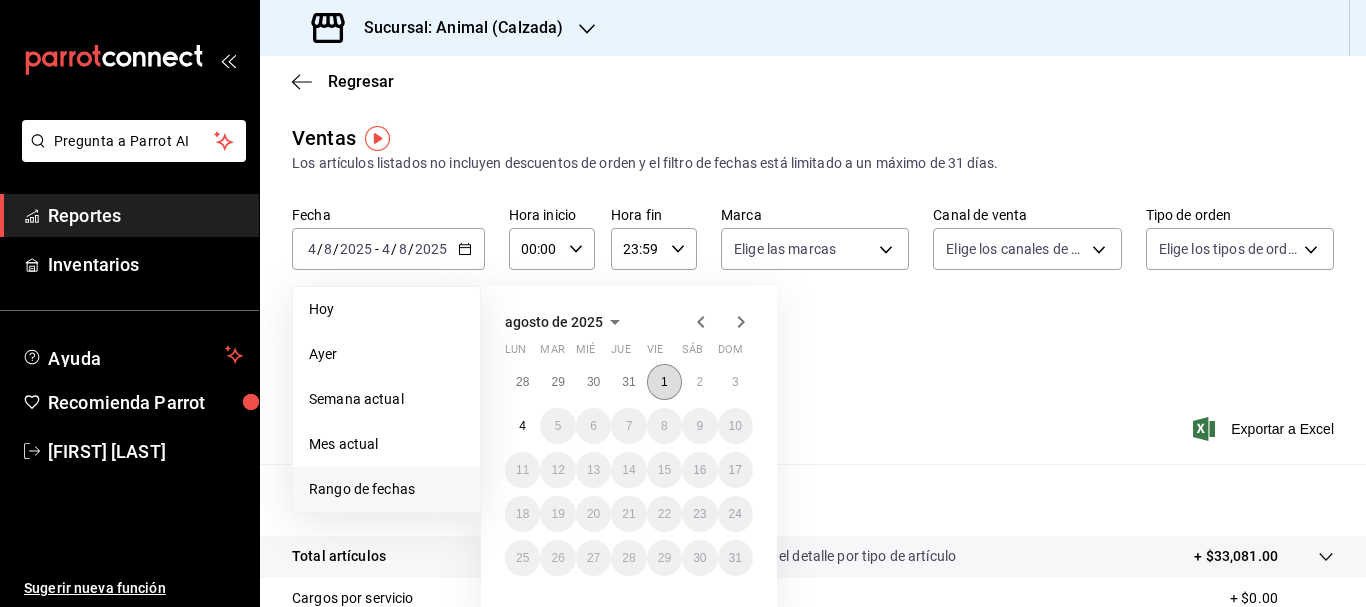 click on "1" at bounding box center (664, 382) 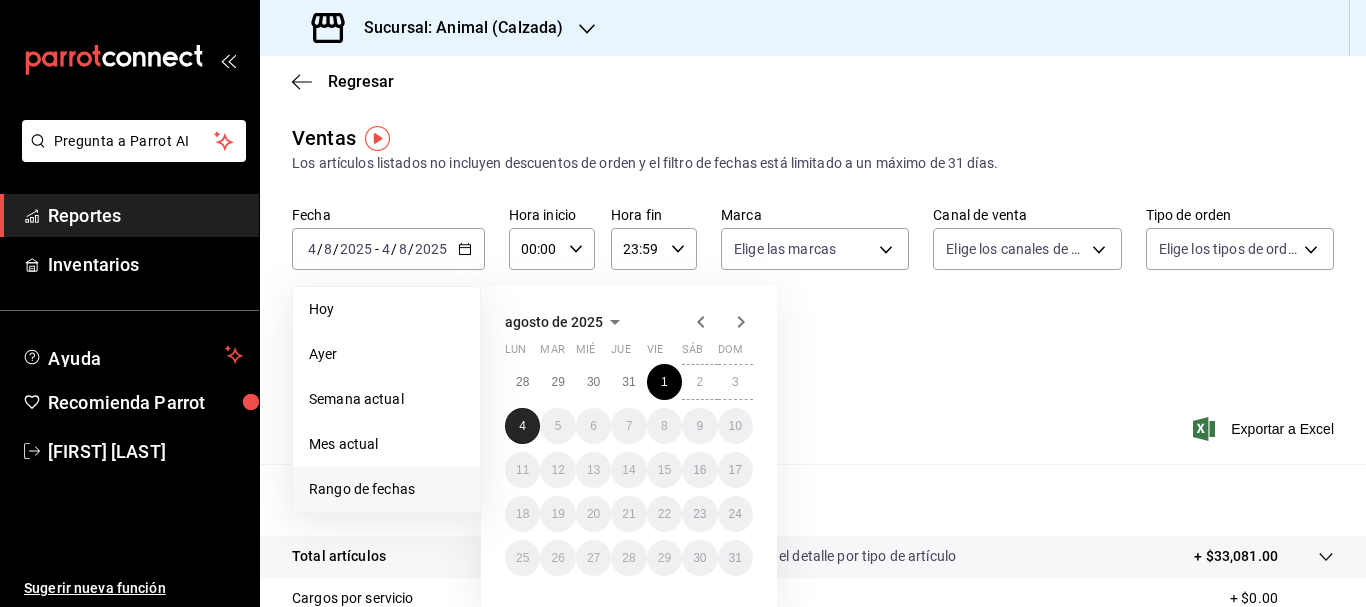 click on "4" at bounding box center [522, 426] 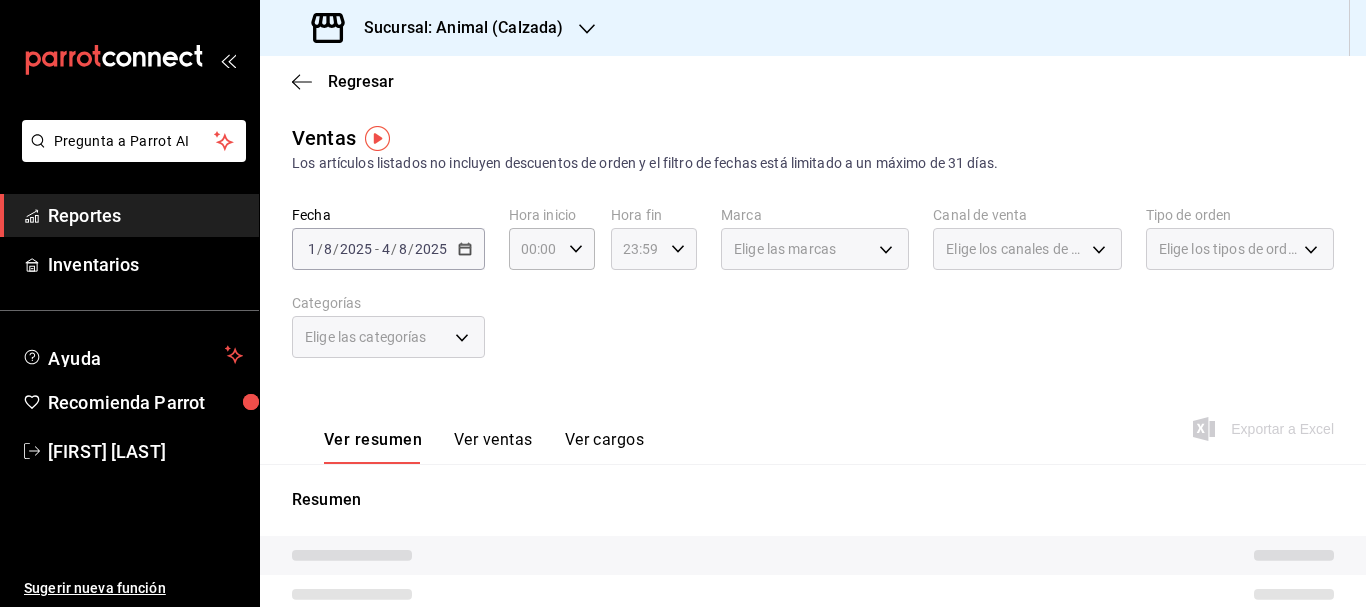 click 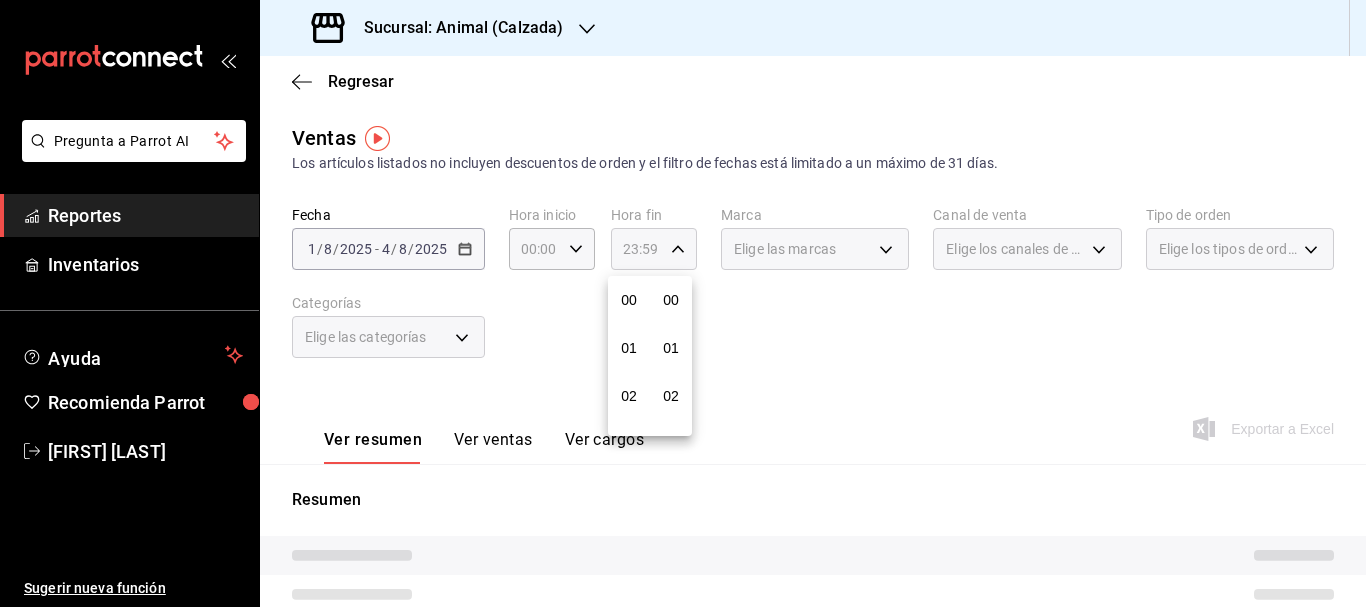 scroll, scrollTop: 992, scrollLeft: 0, axis: vertical 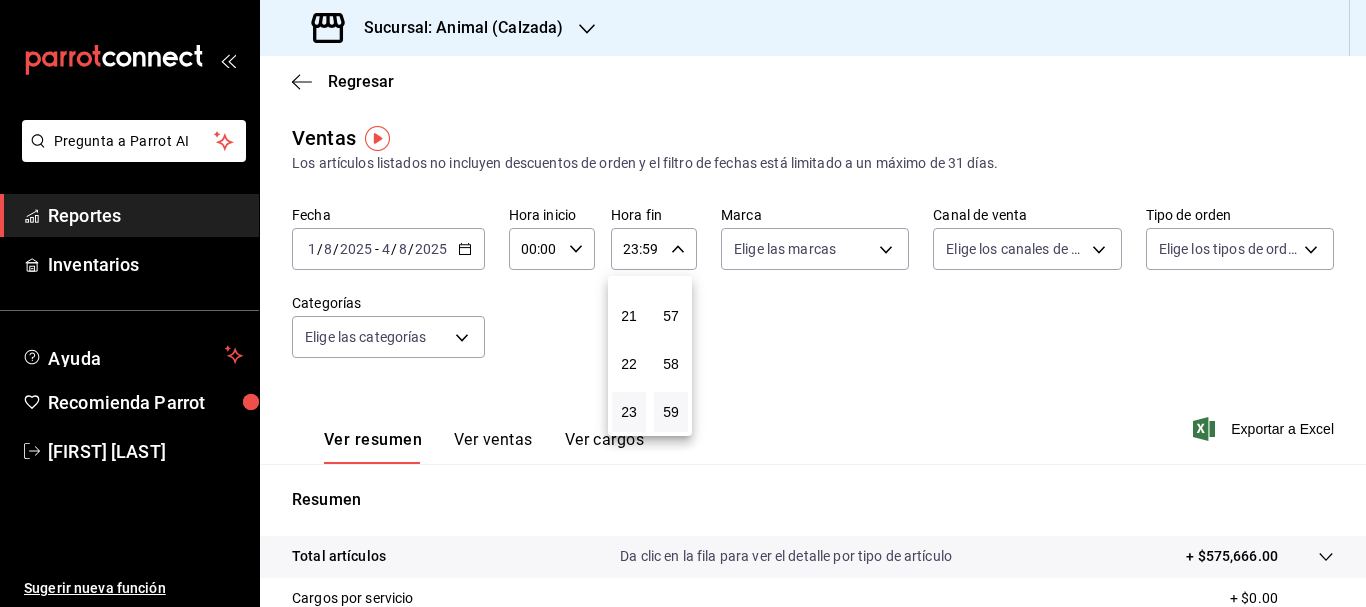 click at bounding box center (683, 303) 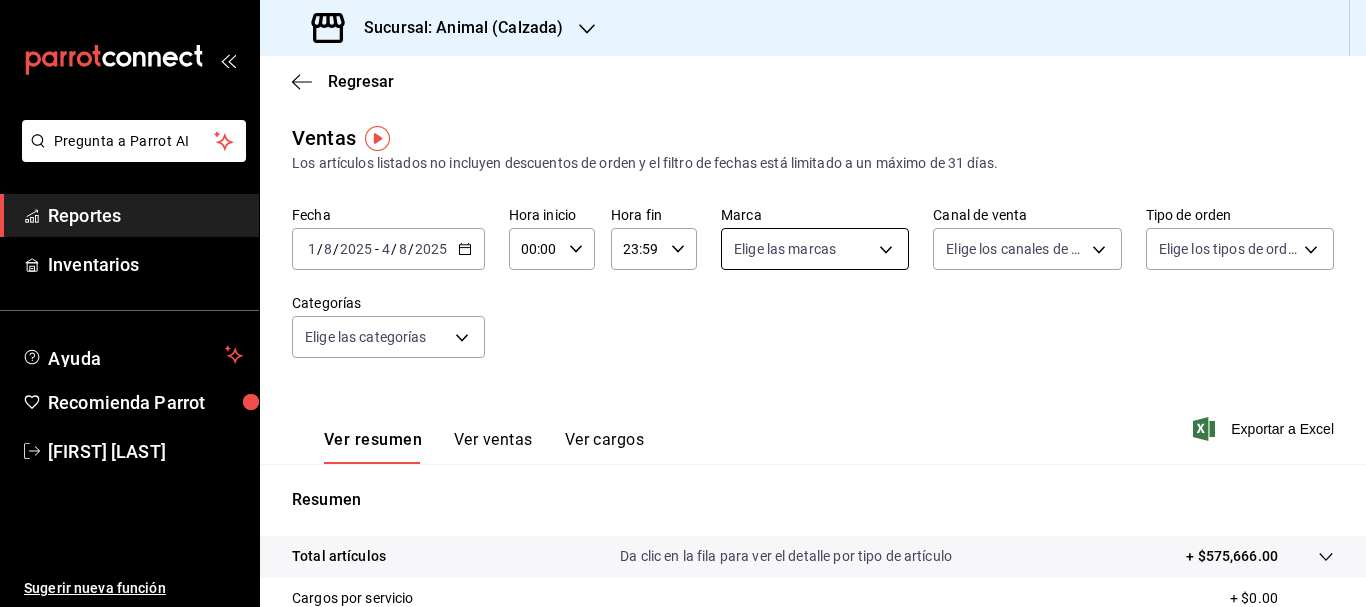 click on "Pregunta a Parrot AI Reportes   Inventarios   Ayuda Recomienda Parrot   [FIRST] [LAST]   Sugerir nueva función   Sucursal: Animal ([CITY]) Regresar Ventas Los artículos listados no incluyen descuentos de orden y el filtro de fechas está limitado a un máximo de 31 días. Fecha 2025-08-01 1 / 8 / 2025 - 2025-08-04 4 / 8 / 2025 Hora inicio 00:00 Hora inicio Hora fin 23:59 Hora fin Marca Elige las marcas Canal de venta Elige los canales de venta Tipo de orden Elige los tipos de orden Categorías Elige las categorías Ver resumen Ver ventas Ver cargos Exportar a Excel Resumen Total artículos Da clic en la fila para ver el detalle por tipo de artículo + $575,666.00 Cargos por servicio + $0.00 Venta bruta = $575,666.00 Descuentos totales - $4,578.90 Certificados de regalo - $15,217.00 Venta total = $555,870.10 Impuestos - $76,671.74 Venta neta = $479,198.36 Pregunta a Parrot AI Reportes   Inventarios   Ayuda Recomienda Parrot   [FIRST] [LAST]   Sugerir nueva función   Ver video tutorial Ir a video" at bounding box center [683, 303] 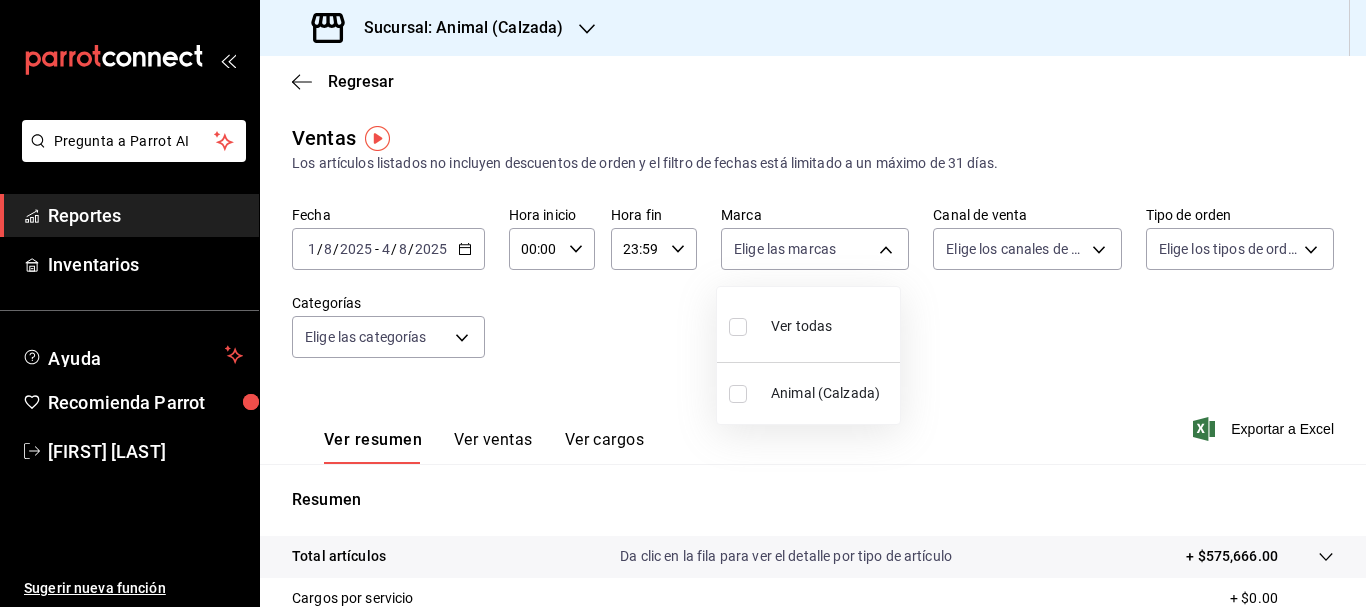 click at bounding box center (738, 327) 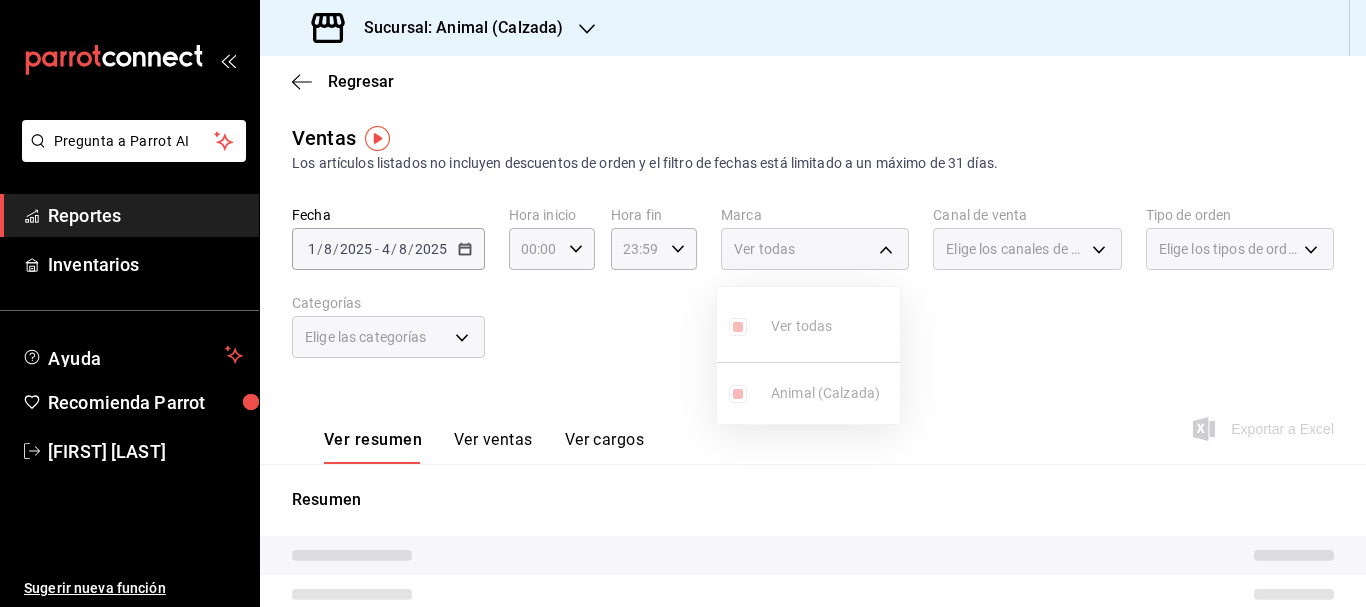 click at bounding box center (683, 303) 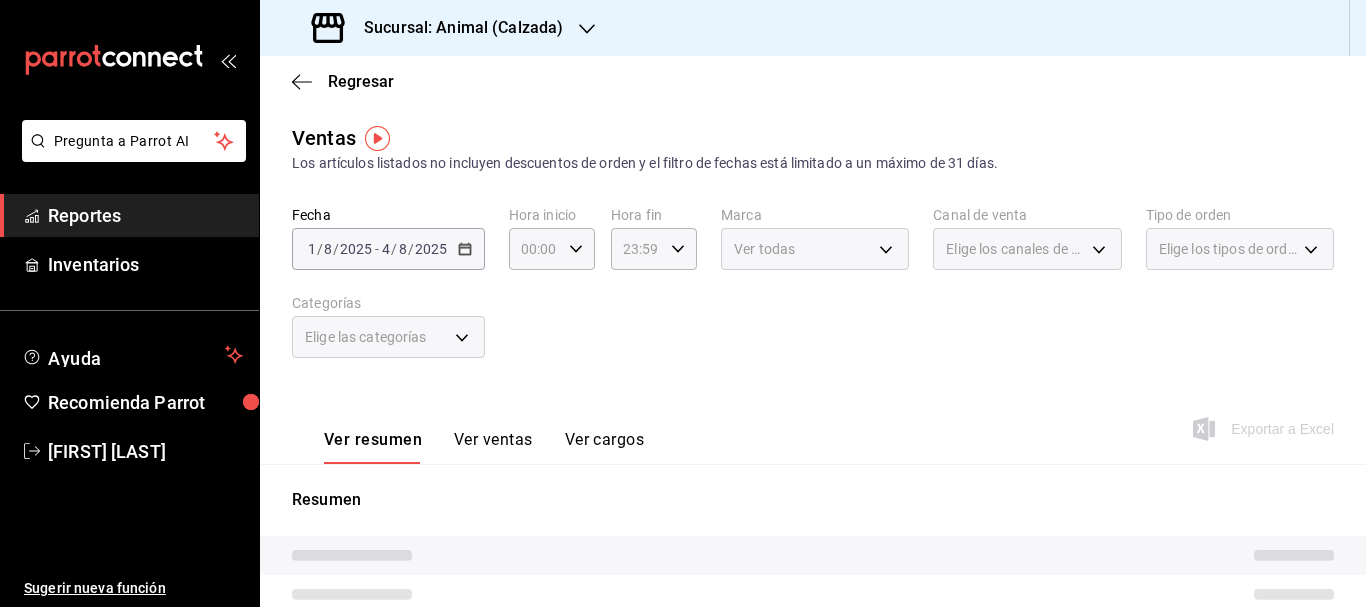 click on "Elige los canales de venta" at bounding box center [1015, 249] 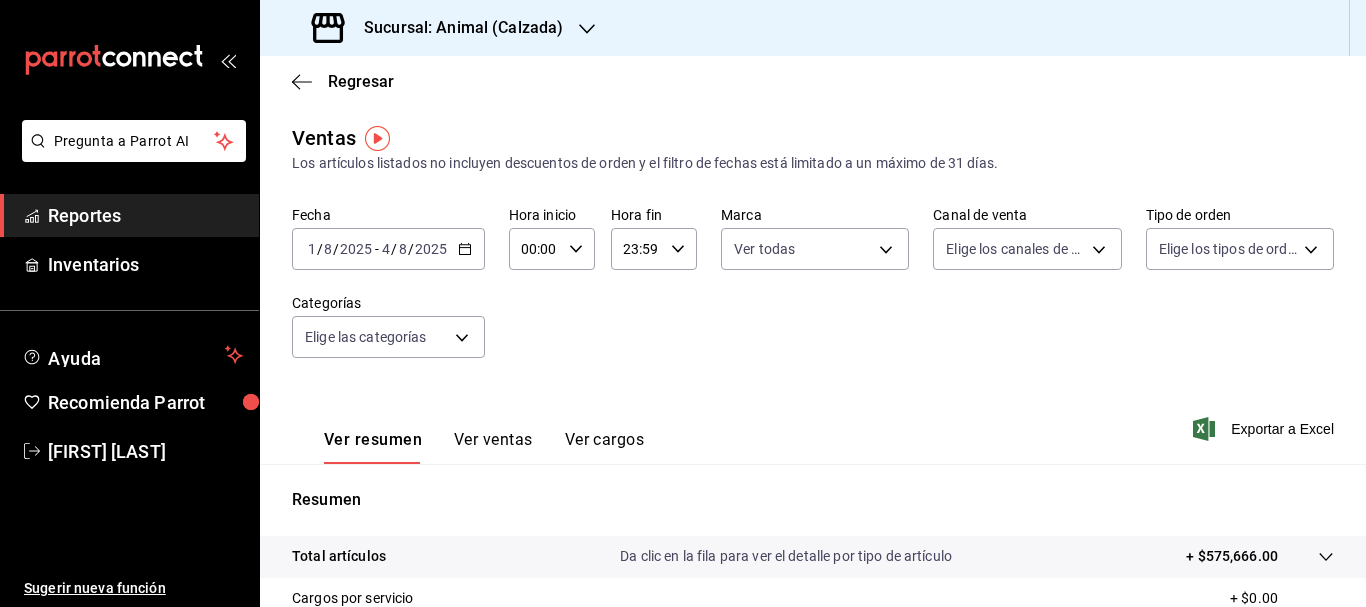 click on "Pregunta a Parrot AI Reportes   Inventarios   Ayuda Recomienda Parrot   [FIRST] [LAST]   Sugerir nueva función   Sucursal: Animal ([CITY]) Regresar Ventas Los artículos listados no incluyen descuentos de orden y el filtro de fechas está limitado a un máximo de 31 días. Fecha 2025-08-01 1 / 8 / 2025 - 2025-08-04 4 / 8 / 2025 Hora inicio 00:00 Hora inicio Hora fin 23:59 Hora fin Marca Ver todas e26472f3-9262-489d-bcba-4c6b034529c7 Canal de venta Elige los canales de venta Tipo de orden Elige los tipos de orden Categorías Elige las categorías Ver resumen Ver ventas Ver cargos Exportar a Excel Resumen Total artículos Da clic en la fila para ver el detalle por tipo de artículo + $575,666.00 Cargos por servicio + $0.00 Venta bruta = $575,666.00 Descuentos totales - $4,578.90 Certificados de regalo - $15,217.00 Venta total = $555,870.10 Impuestos - $76,671.74 Venta neta = $479,198.36 Pregunta a Parrot AI Reportes   Inventarios   Ayuda Recomienda Parrot   [FIRST] [LAST]   Sugerir nueva función" at bounding box center (683, 303) 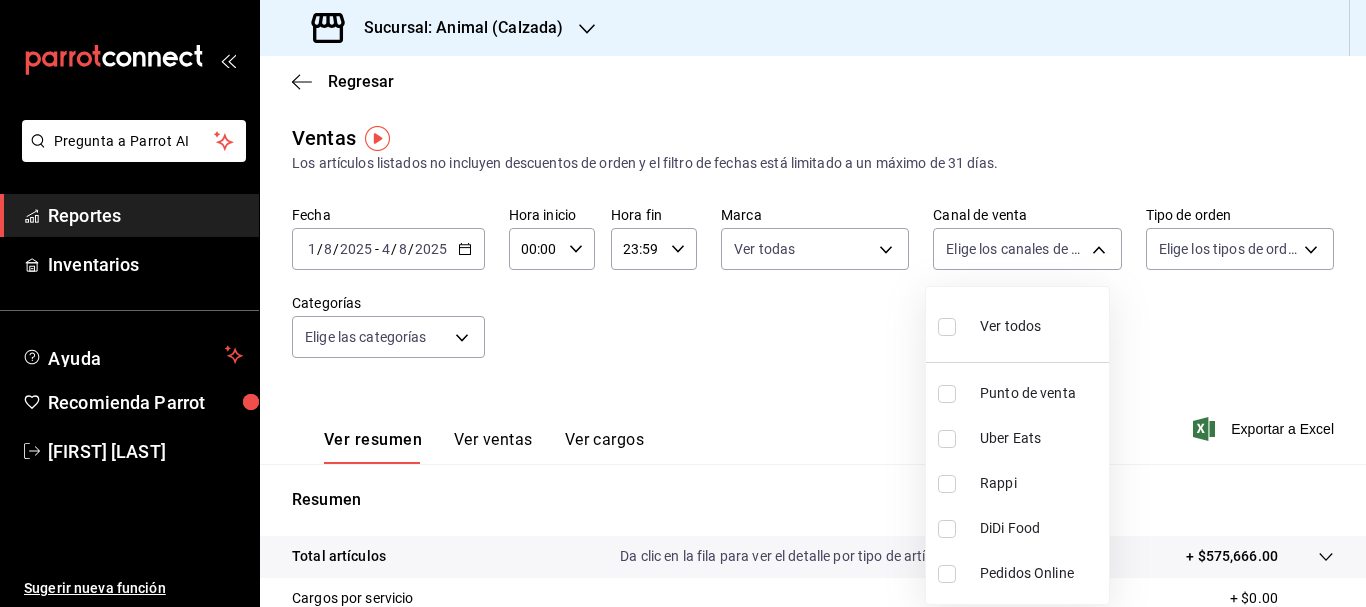 click at bounding box center (947, 327) 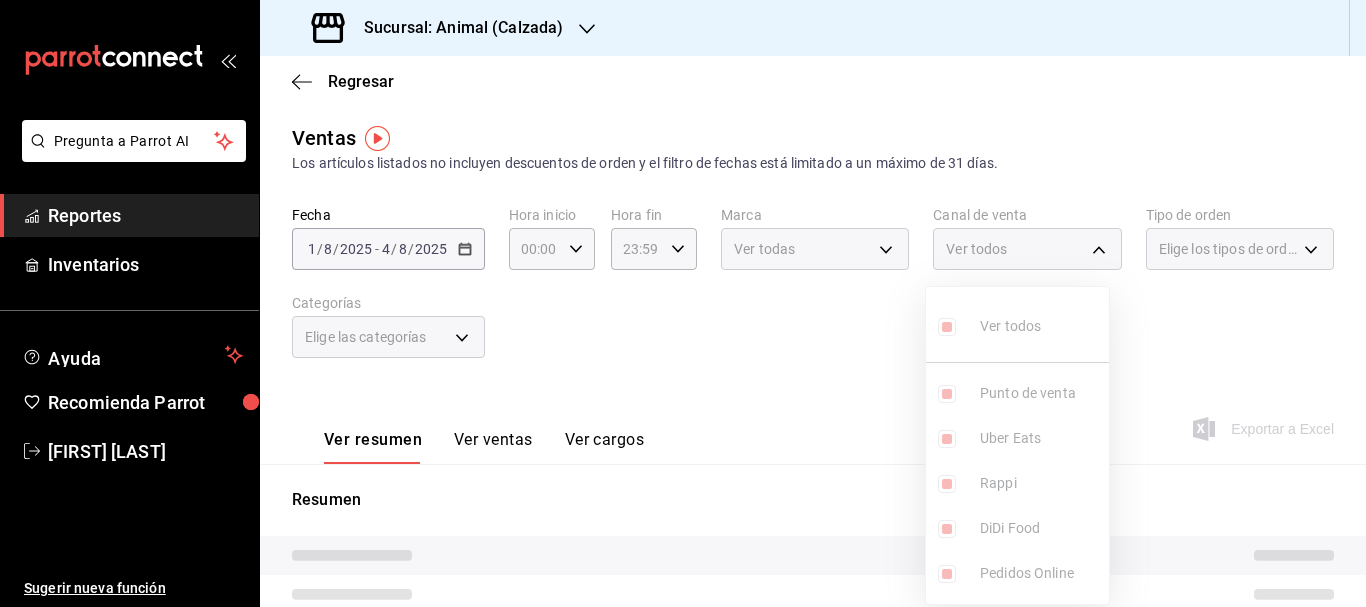 click at bounding box center (683, 303) 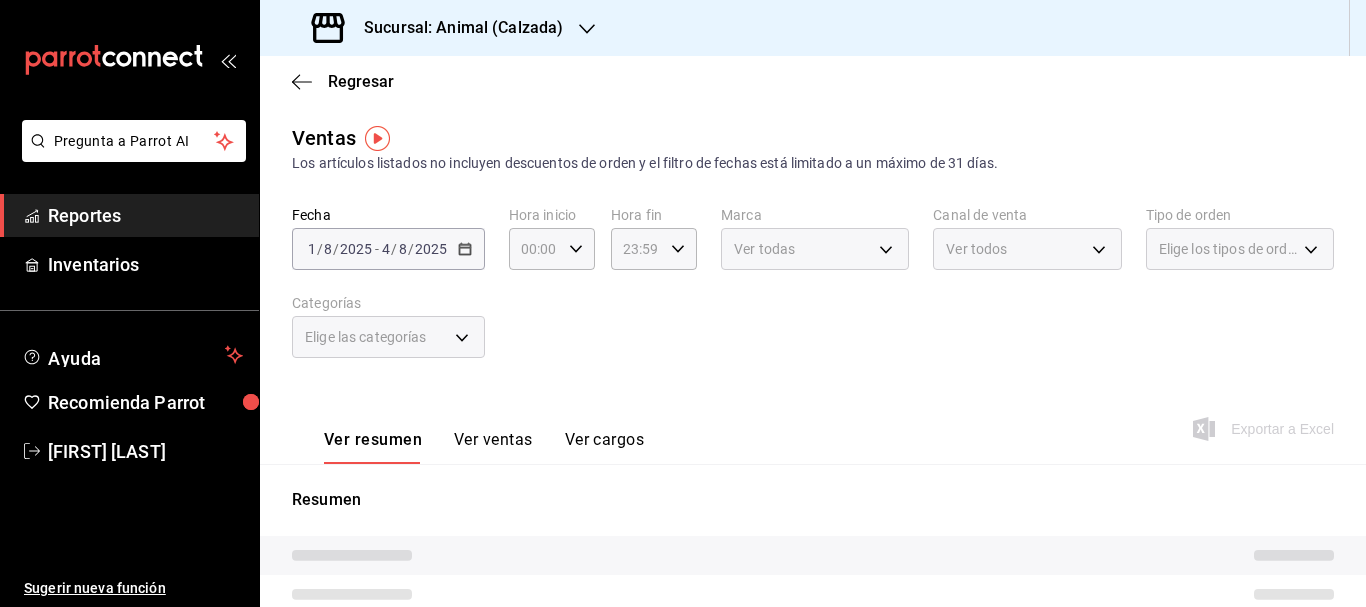 click on "Elige los tipos de orden" at bounding box center (1228, 249) 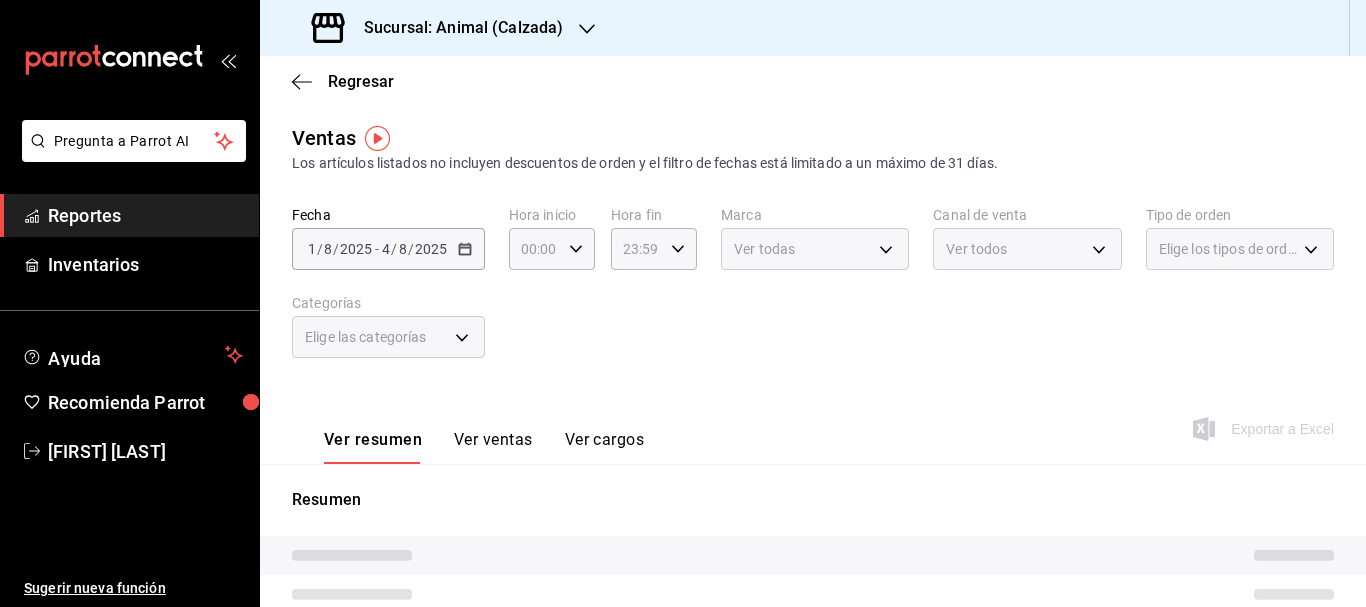 click on "Elige los tipos de orden" at bounding box center (1228, 249) 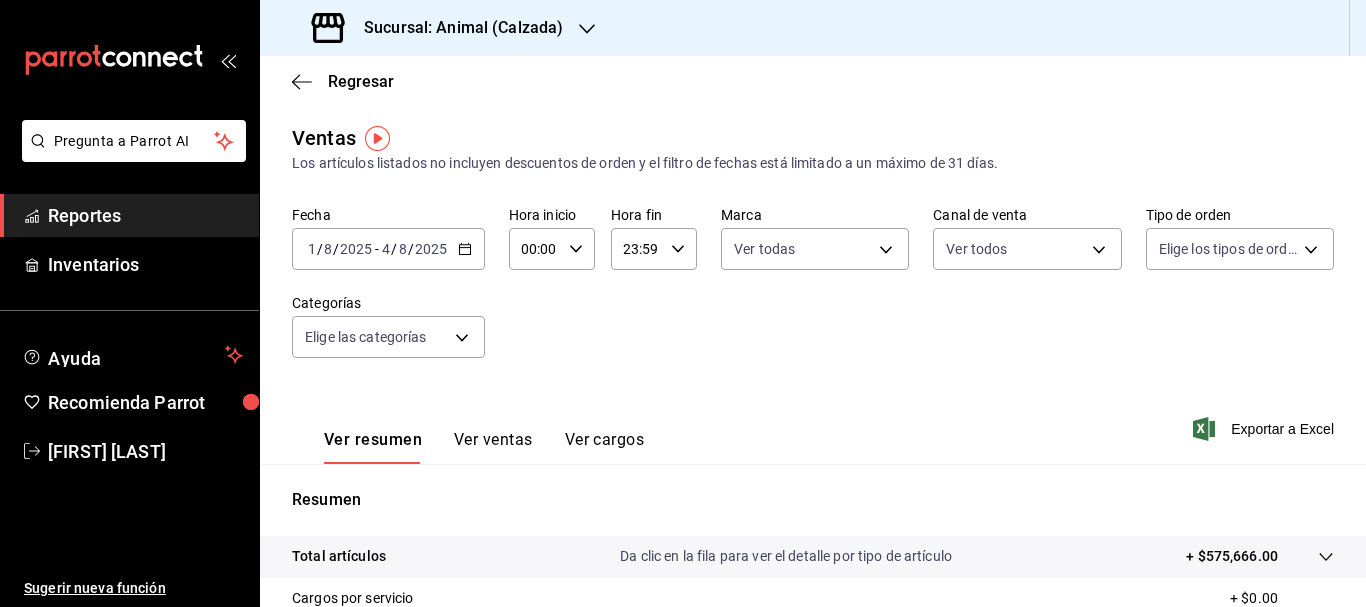 click on "Pregunta a Parrot AI Reportes   Inventarios   Ayuda Recomienda Parrot   [FIRST] [LAST]   Sugerir nueva función   Sucursal: Animal (Calzada) Regresar Ventas Los artículos listados no incluyen descuentos de orden y el filtro de fechas está limitado a un máximo de 31 días. Fecha 2025-08-01 1 / 8 / 2025 - 2025-08-04 4 / 8 / 2025 Hora inicio 00:00 Hora inicio Hora fin 23:59 Hora fin Marca Ver todas e26472f3-9262-489d-bcba-4c6b034529c7 Canal de venta Ver todos PARROT,UBER_EATS,RAPPI,DIDI_FOOD,ONLINE Tipo de orden Ver todos 588630d3-b511-4bba-a729-32472510037f,54b7ae00-ca47-4ec1-b7ff-55842c0a2b62,92293fd7-2d7b-430b-85d7-0dfe47b44eba,6237157c-a0f8-48ff-b796-8e4576b5f3c5,200a31bf-f5a3-4f69-a302-e0fd34b5ac63,EXTERNAL Categorías Elige las categorías Ver resumen Ver ventas Ver cargos Exportar a Excel Resumen Total artículos Da clic en la fila para ver el detalle por tipo de artículo + $575,666.00 Cargos por servicio + $0.00 Venta bruta = $575,666.00 Descuentos totales - $4,578.90 Certificados de regalo" at bounding box center [683, 303] 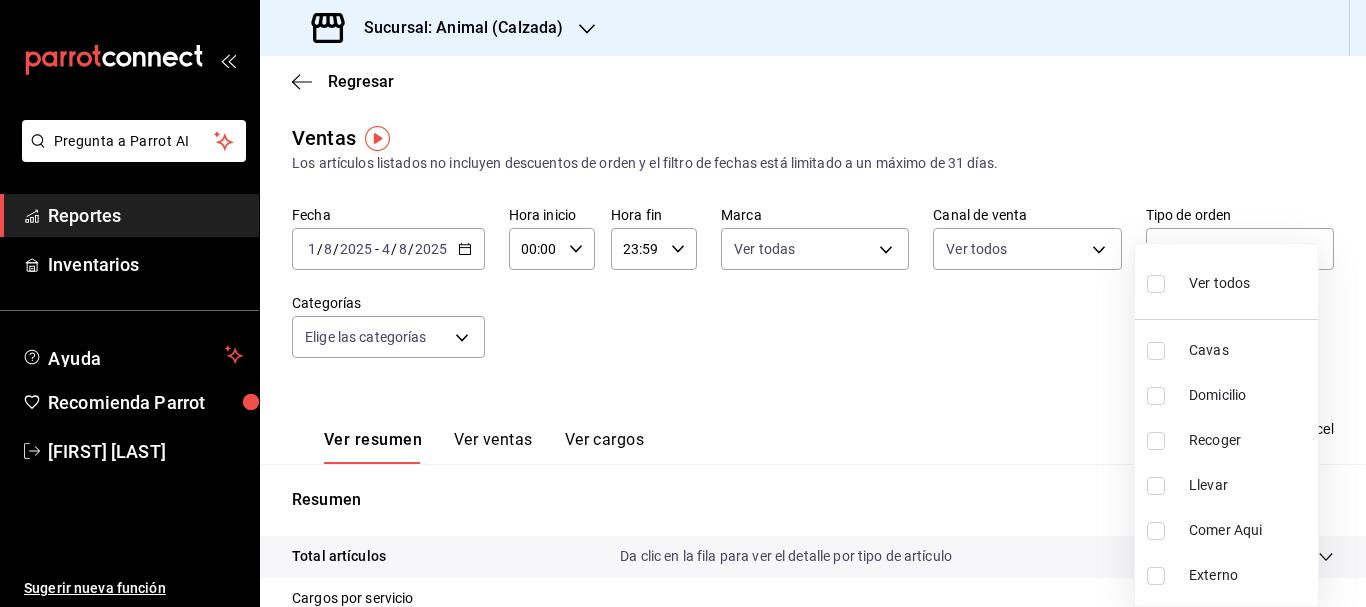 click at bounding box center (1160, 283) 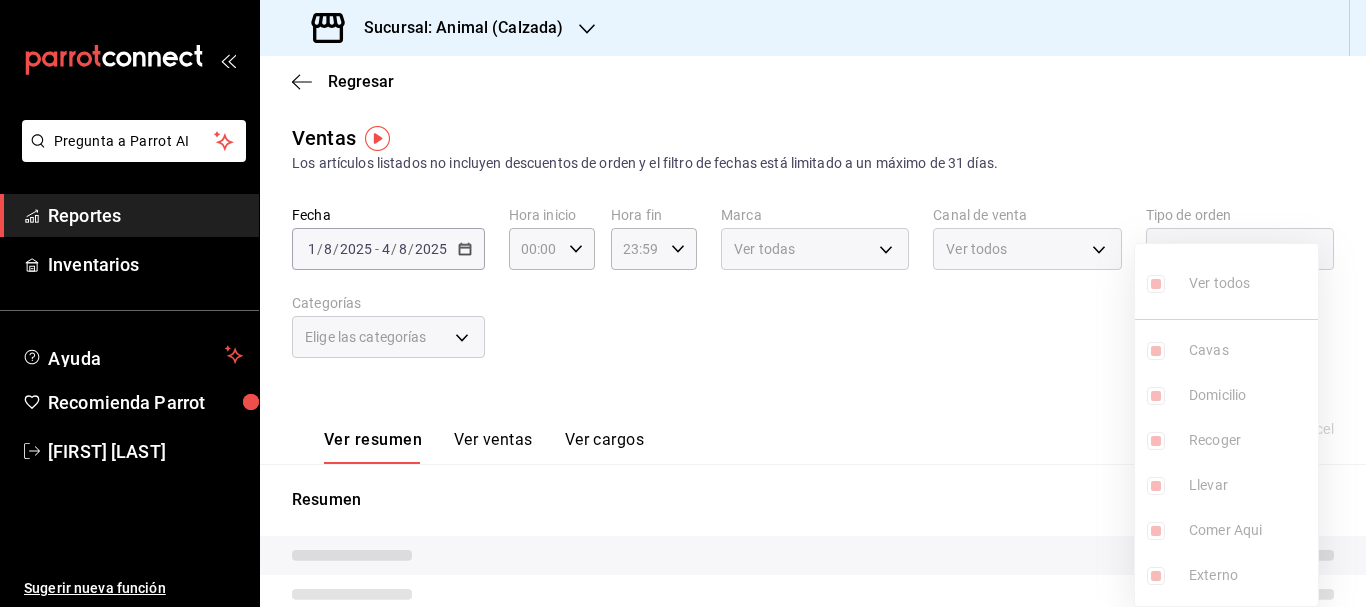 click at bounding box center (683, 303) 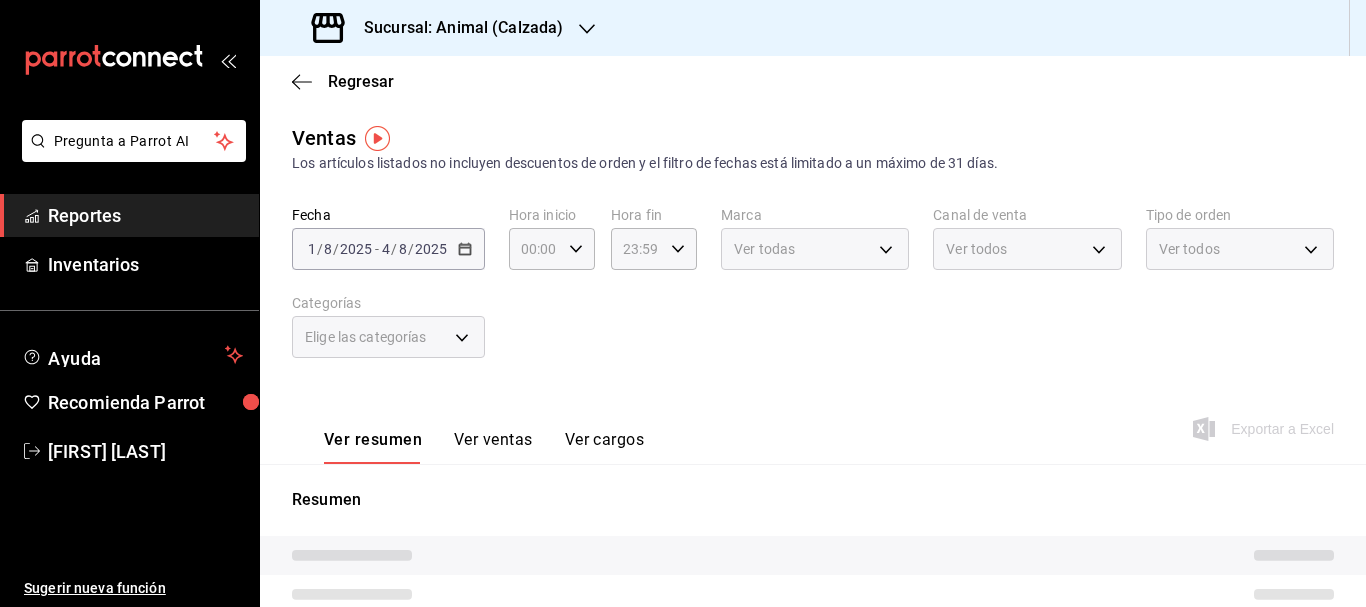 click on "Elige las categorías" at bounding box center (388, 337) 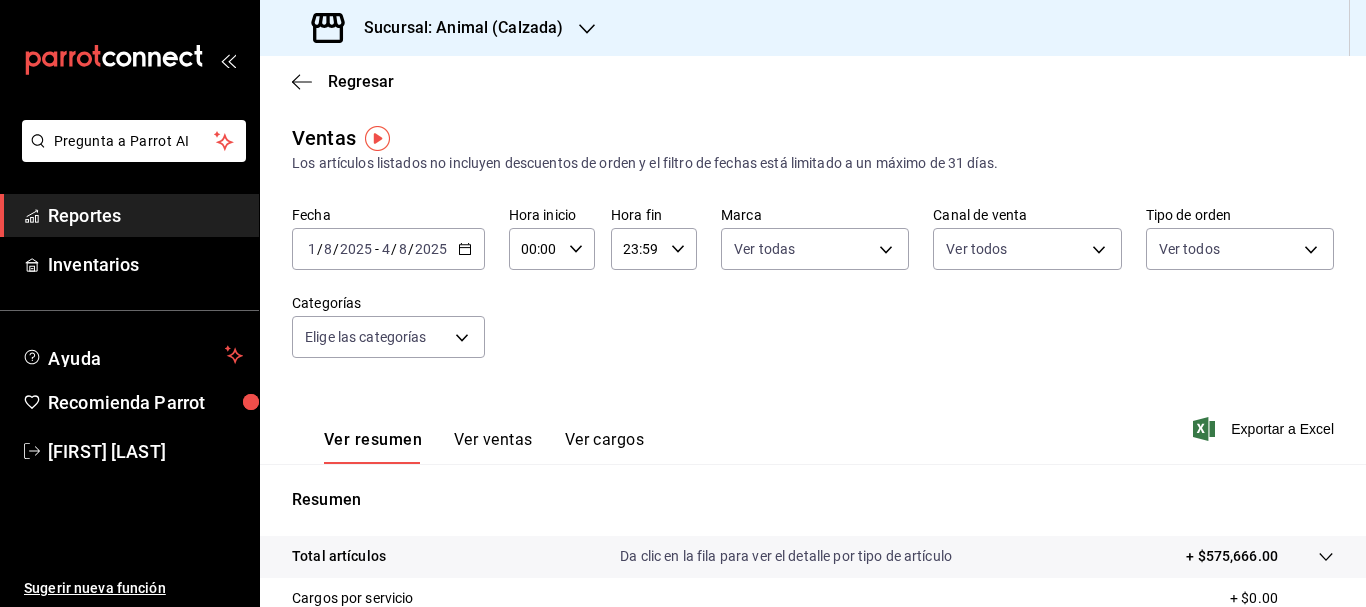 click on "Pregunta a Parrot AI Reportes   Inventarios   Ayuda Recomienda Parrot   [FIRST] [LAST]   Sugerir nueva función   Sucursal: Animal ([CITY]) Regresar Ventas Los artículos listados no incluyen descuentos de orden y el filtro de fechas está limitado a un máximo de 31 días. Fecha 2025-08-01 1 / 8 / 2025 - 2025-08-04 4 / 8 / 2025 Hora inicio 00:00 Hora inicio Hora fin 23:59 Hora fin Marca Ver todas e26472f3-9262-489d-bcba-4c6b034529c7 Canal de venta Ver todos PARROT,UBER_EATS,RAPPI,DIDI_FOOD,ONLINE Tipo de orden Ver todos 588630d3-b511-4bba-a729-32472510037f,54b7ae00-ca47-4ec1-b7ff-55842c0a2b62,92293fd7-2d7b-430b-85d7-0dfe47b44eba,6237157c-a0f8-48ff-b796-8e4576b5f3c5,200a31bf-f5a3-4f69-a302-e0fd34b5ac63,EXTERNAL Categorías Elige las categorías Ver resumen Ver ventas Ver cargos Exportar a Excel Resumen Total artículos Da clic en la fila para ver el detalle por tipo de artículo + $575,666.00 Cargos por servicio + $0.00 Venta bruta = $575,666.00 Descuentos totales - $4,578.90 Certificados de regalo" at bounding box center (683, 303) 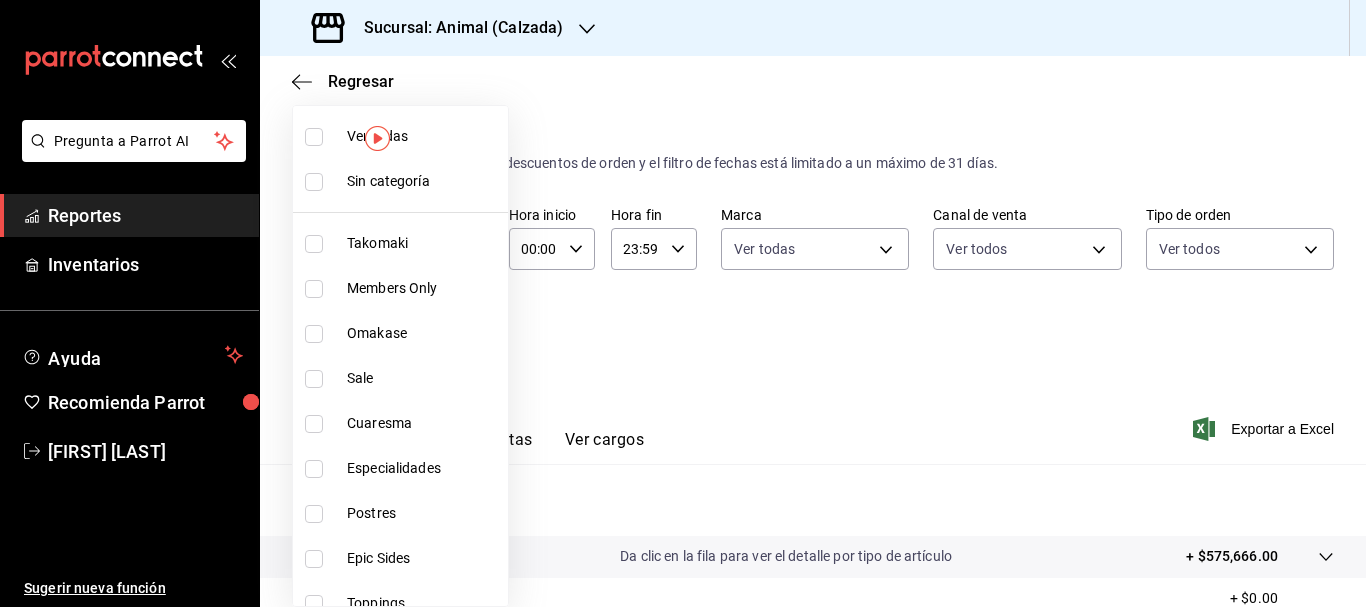 click at bounding box center (314, 137) 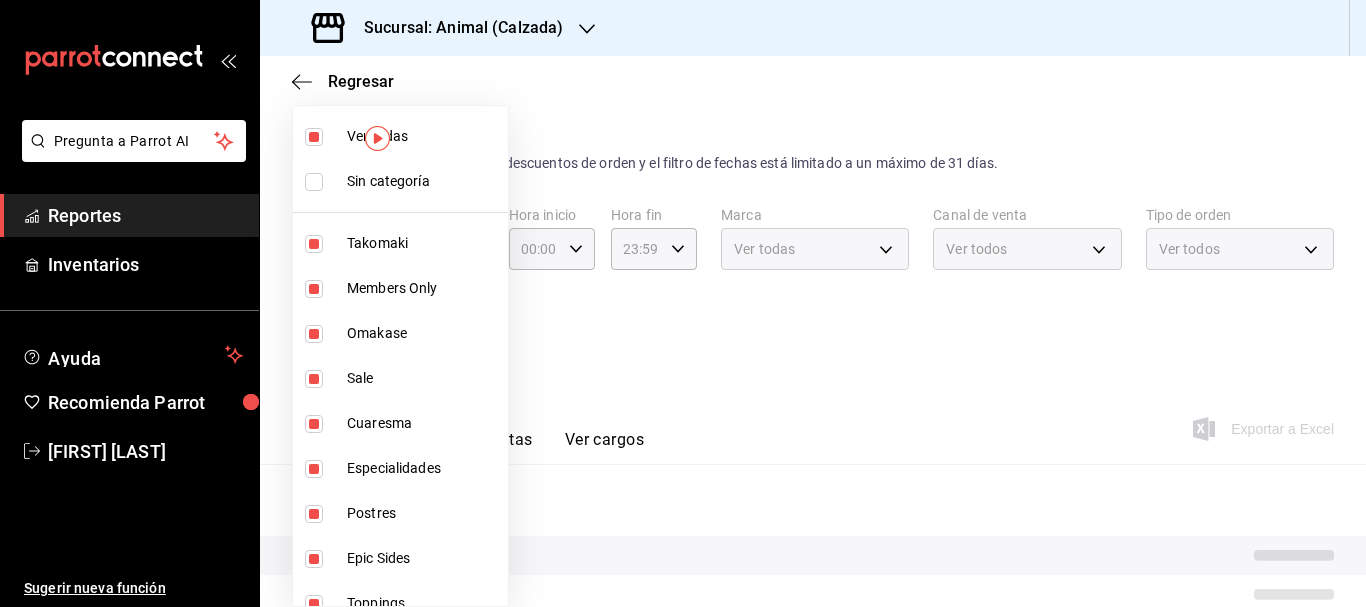 click at bounding box center [314, 182] 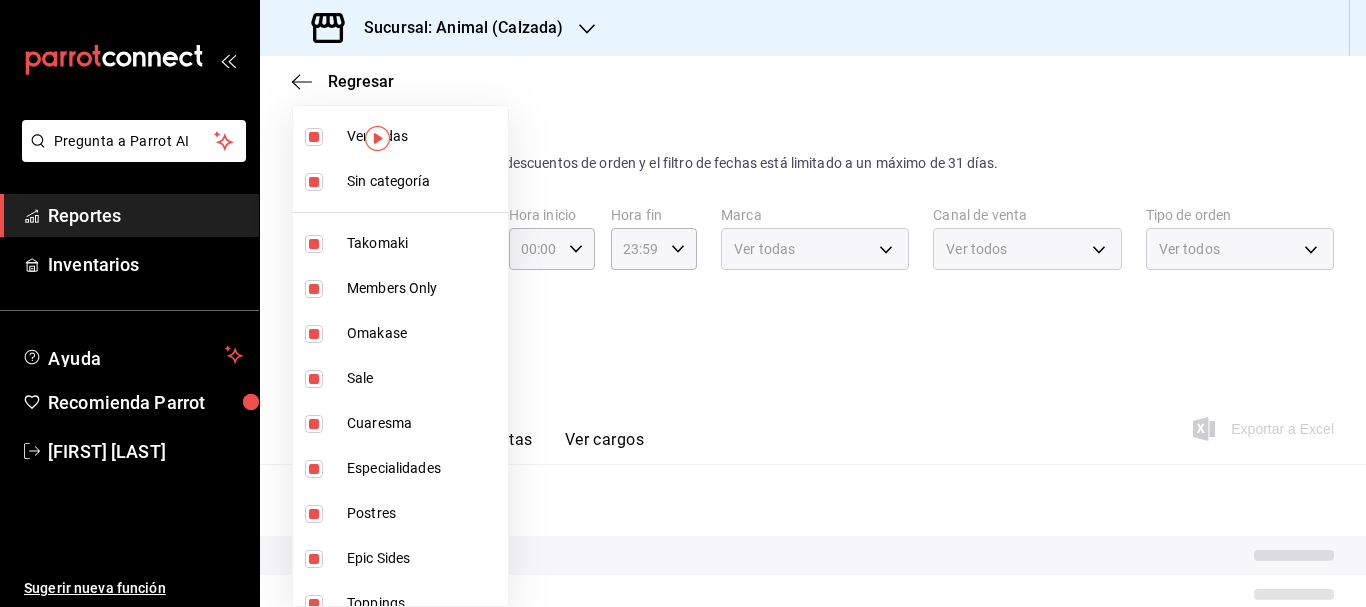 click at bounding box center (683, 303) 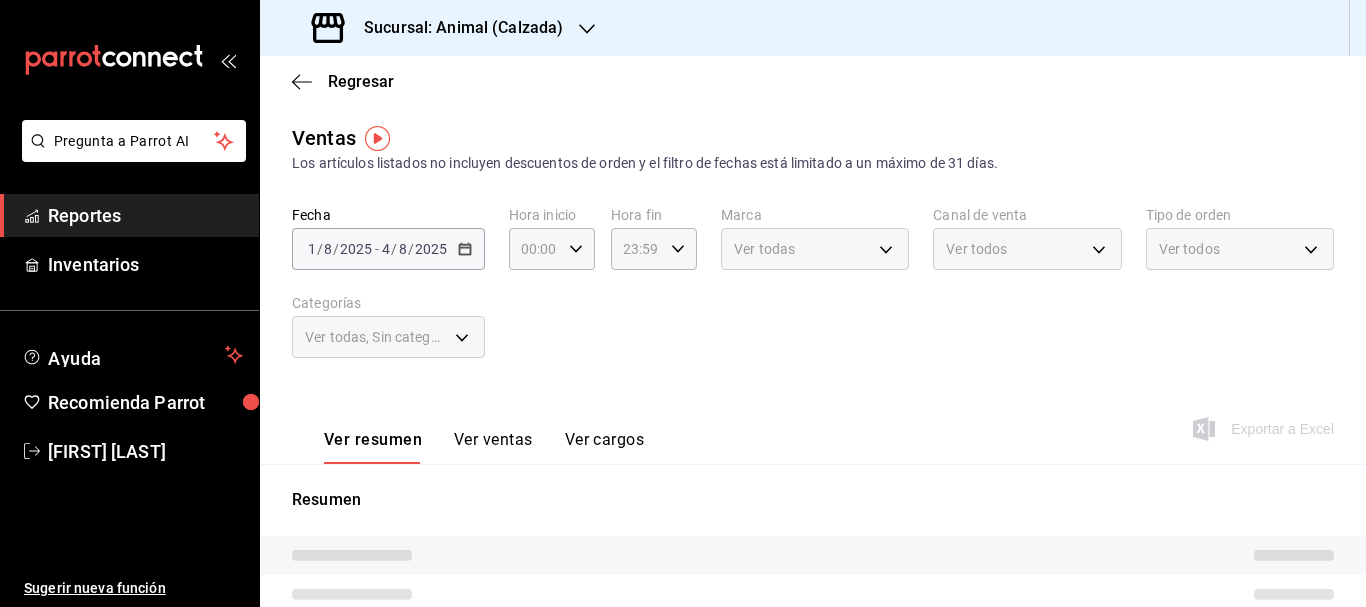 click on "Sucursal: Animal (Calzada)" at bounding box center [439, 28] 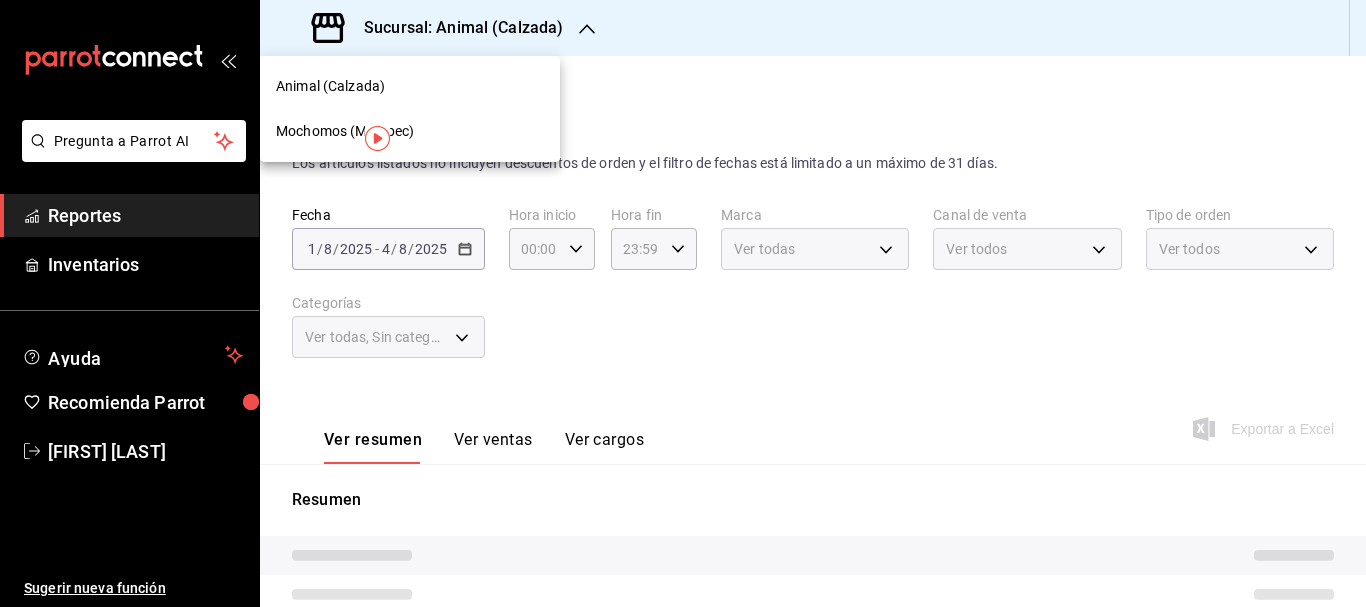 click on "Mochomos (Metepec)" at bounding box center (410, 131) 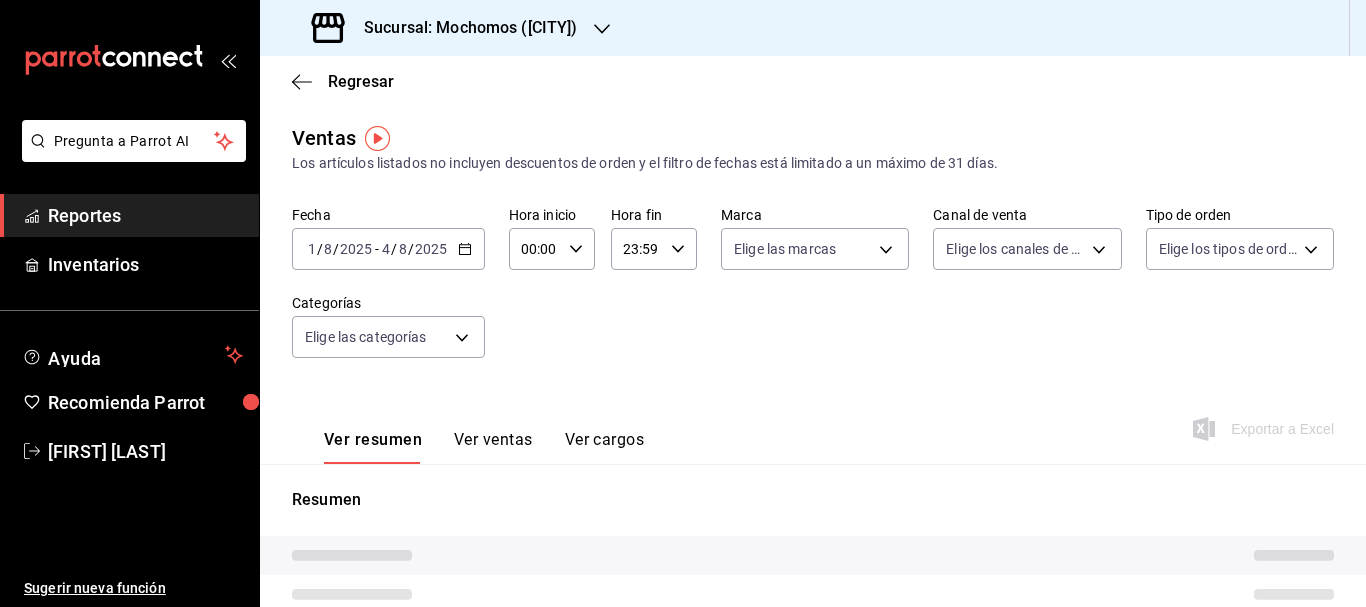 type on "PARROT,UBER_EATS,RAPPI,DIDI_FOOD,ONLINE" 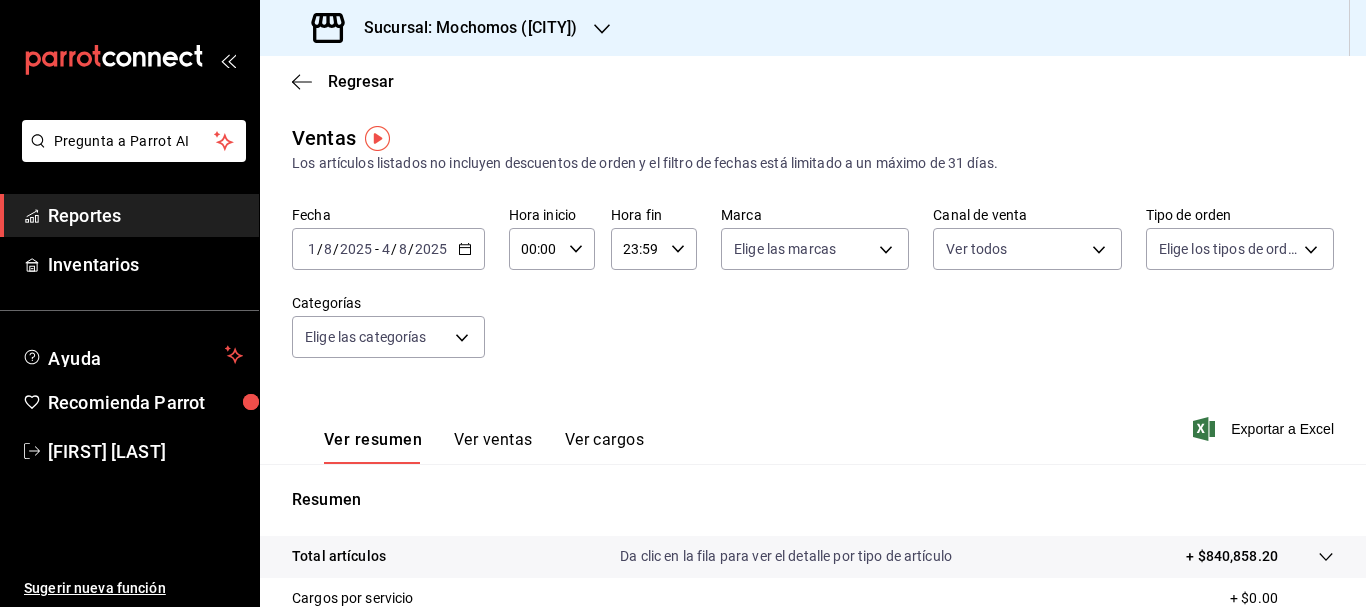 click on "1" at bounding box center (312, 249) 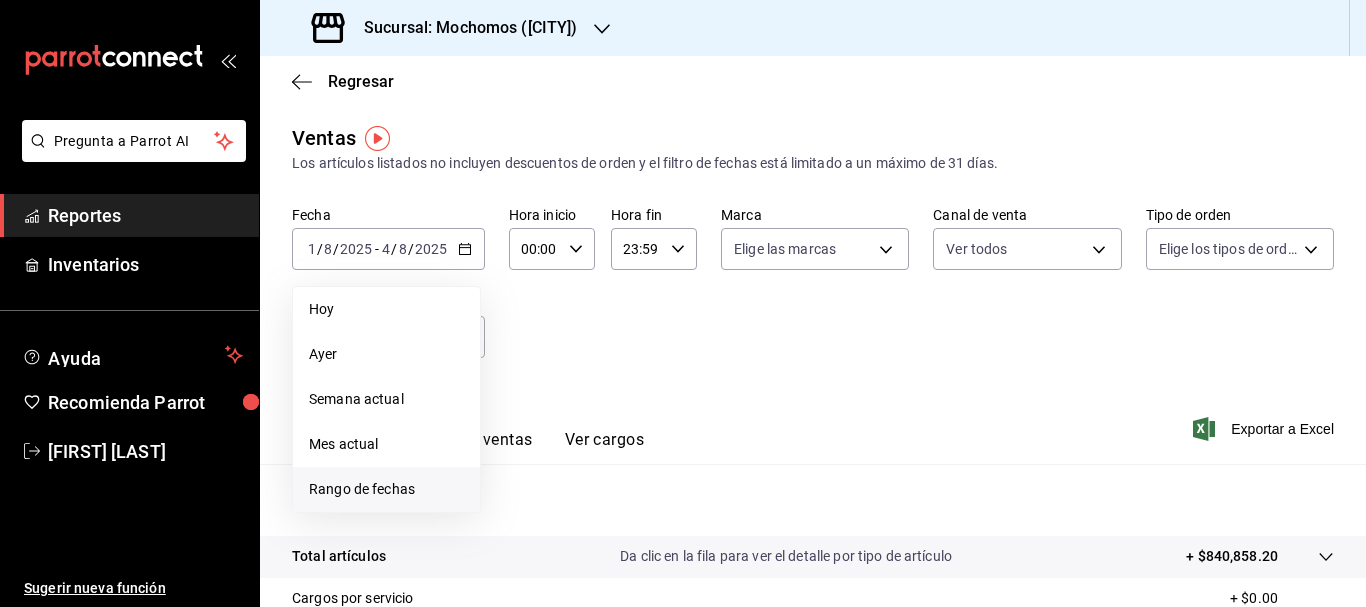 click on "Rango de fechas" at bounding box center (386, 489) 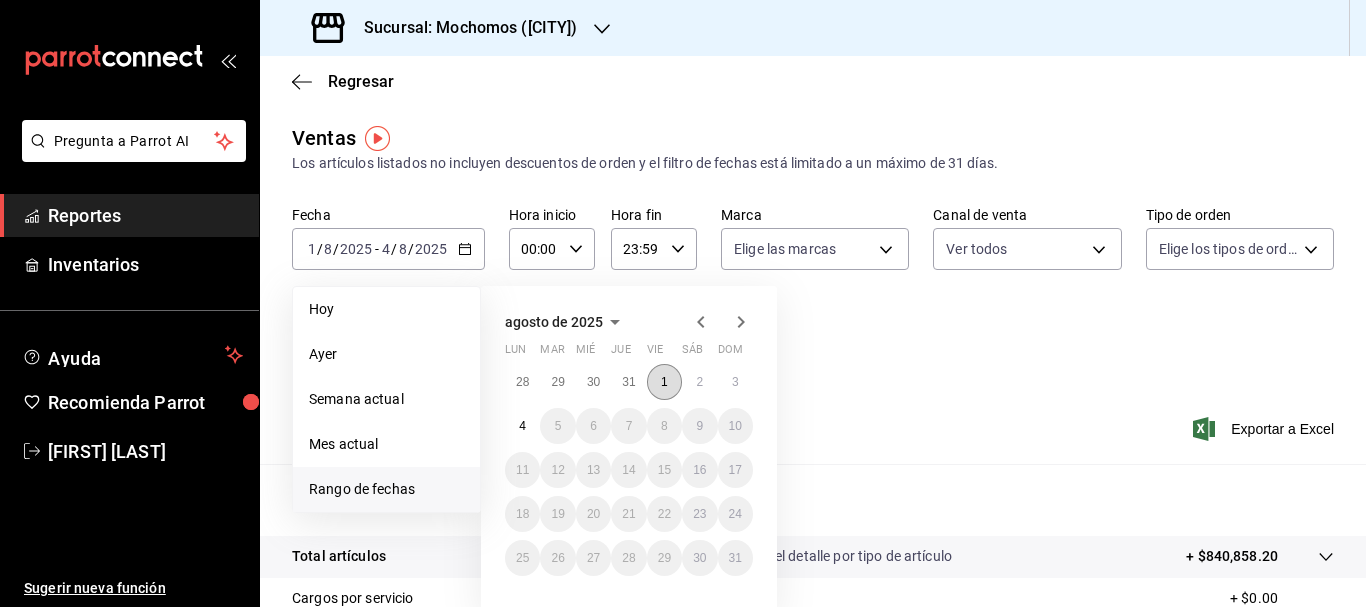 click on "1" at bounding box center (664, 382) 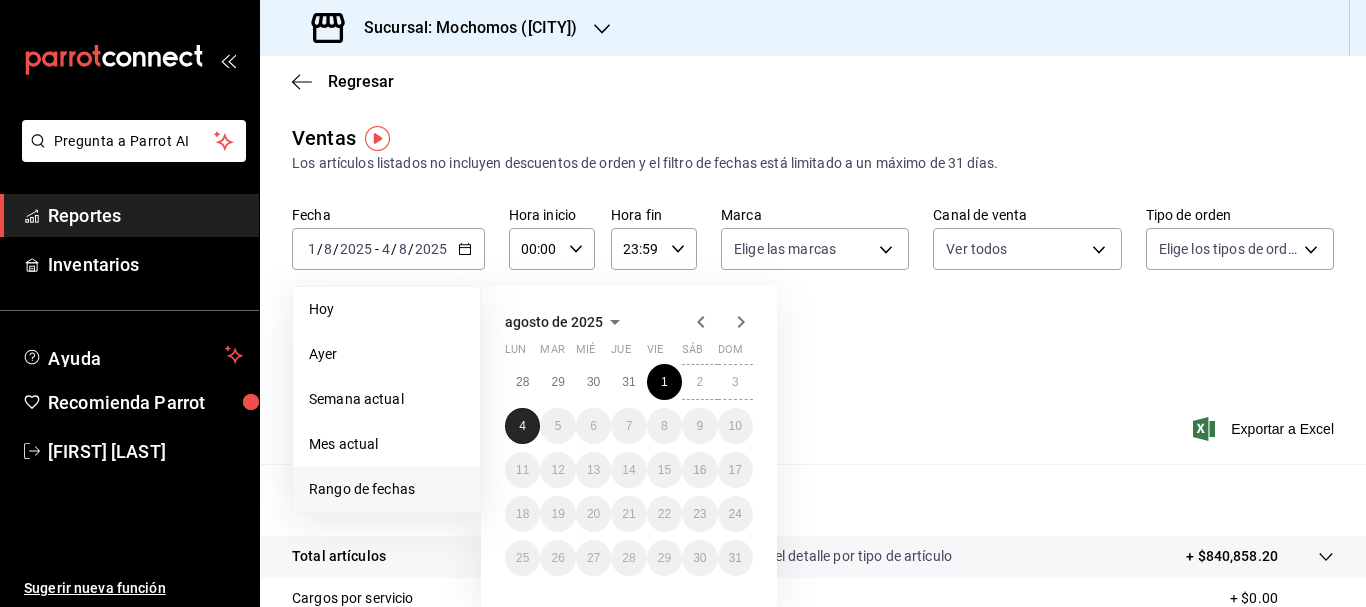 click on "4" at bounding box center (522, 426) 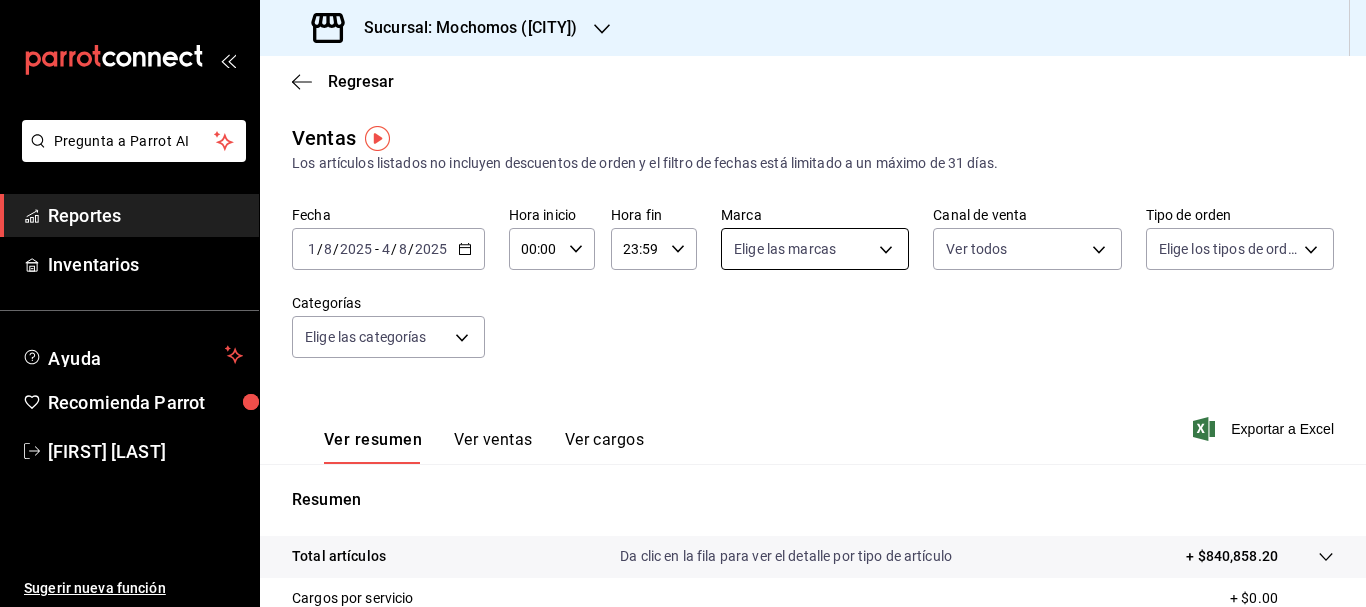 click on "Pregunta a Parrot AI Reportes   Inventarios   Ayuda Recomienda Parrot   [FIRST] [LAST]   Sugerir nueva función   Sucursal: Mochomos ([CITY]) Regresar Ventas Los artículos listados no incluyen descuentos de orden y el filtro de fechas está limitado a un máximo de 31 días. Fecha 2025-08-01 1 / 8 / 2025 - 2025-08-04 4 / 8 / 2025 Hora inicio 00:00 Hora inicio Hora fin 23:59 Hora fin Marca Elige las marcas Canal de venta Ver todos PARROT,UBER_EATS,RAPPI,DIDI_FOOD,ONLINE Tipo de orden Elige los tipos de orden Categorías Elige las categorías Ver resumen Ver ventas Ver cargos Exportar a Excel Resumen Total artículos Da clic en la fila para ver el detalle por tipo de artículo + $840,858.20 Cargos por servicio + $0.00 Venta bruta = $840,858.20 Descuentos totales - $17,440.00 Certificados de regalo - $0.00 Venta total = $823,418.20 Impuestos - $113,574.92 Venta neta = $709,843.28 GANA 1 MES GRATIS EN TU SUSCRIPCIÓN AQUÍ Ver video tutorial Ir a video Pregunta a Parrot AI Reportes   Inventarios   Ayuda" at bounding box center (683, 303) 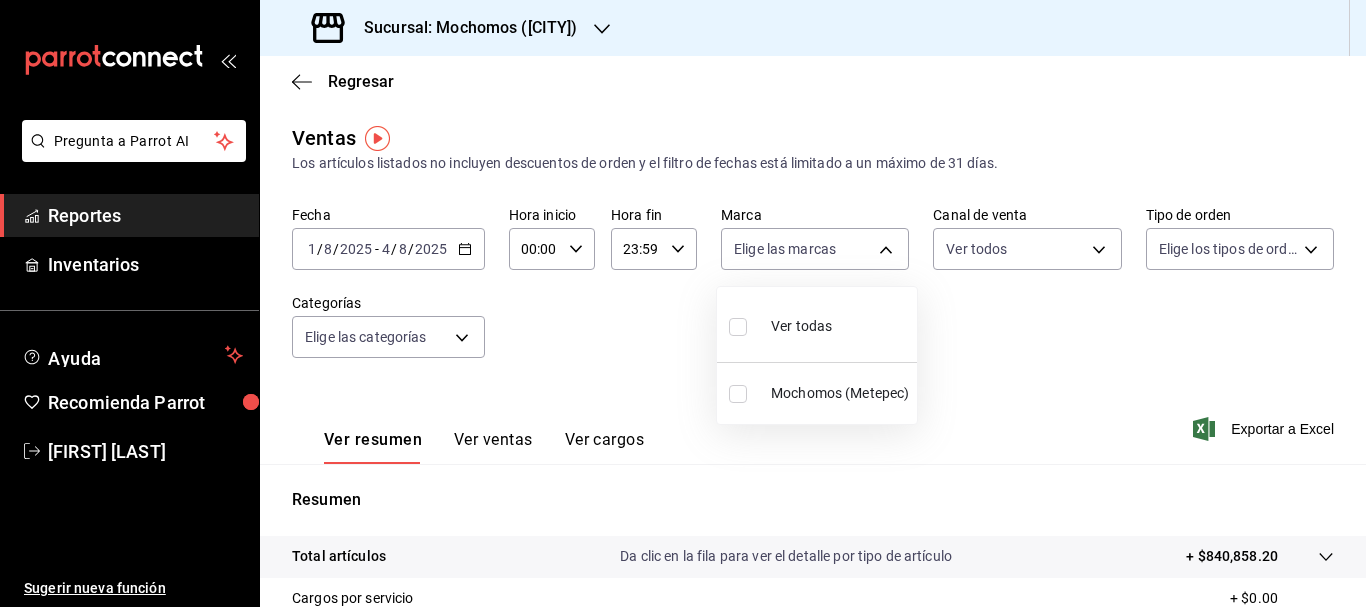 click at bounding box center (738, 394) 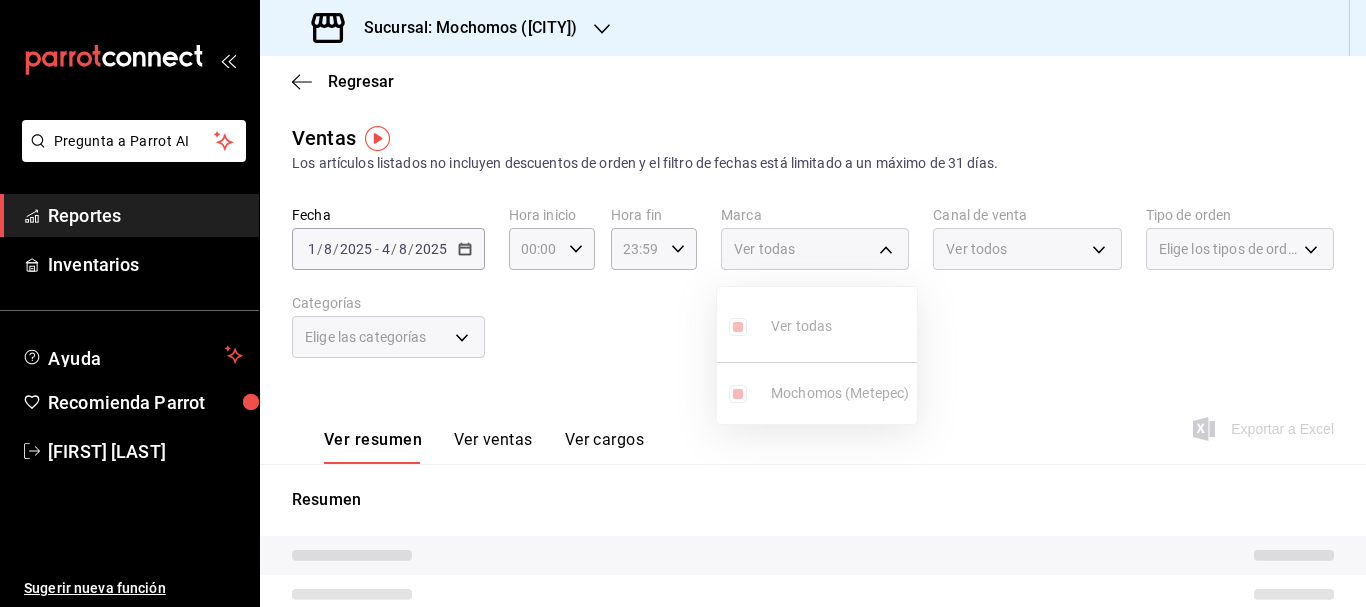 click at bounding box center [683, 303] 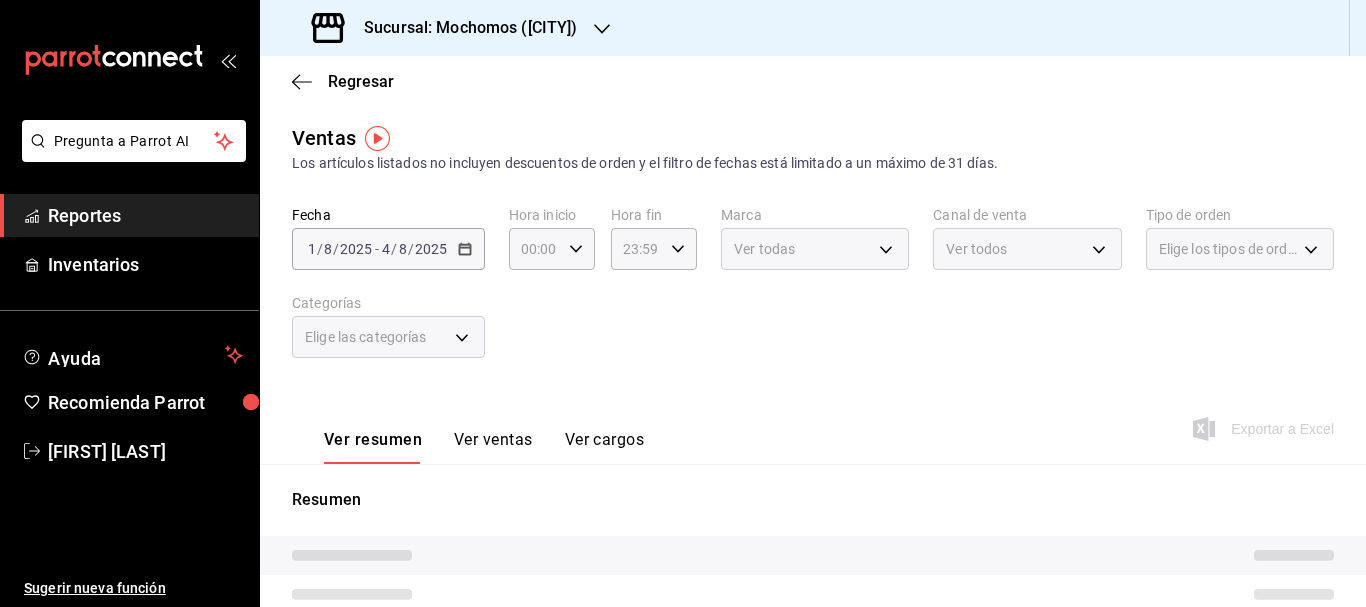click on "Ver todos" at bounding box center (976, 249) 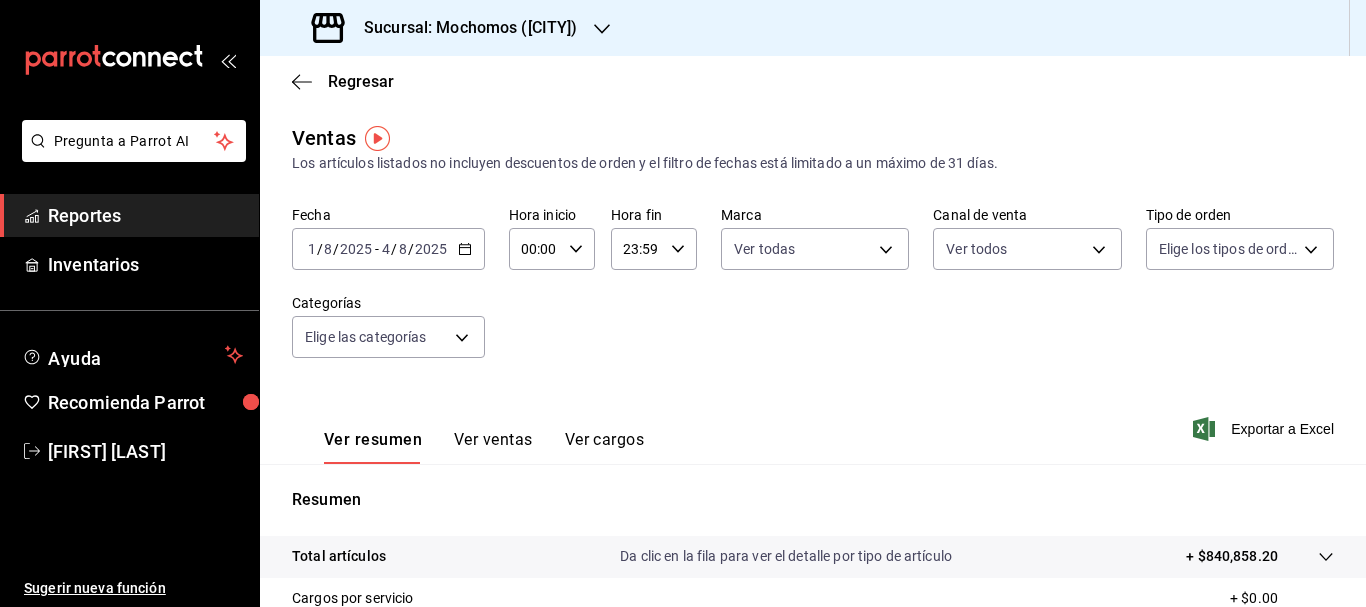 click on "Pregunta a Parrot AI Reportes   Inventarios   Ayuda Recomienda Parrot   [FIRST] [LAST]   Sugerir nueva función   Sucursal: Mochomos ([CITY]) Regresar Ventas Los artículos listados no incluyen descuentos de orden y el filtro de fechas está limitado a un máximo de 31 días. Fecha 2025-08-01 1 / 8 / 2025 - 2025-08-04 4 / 8 / 2025 Hora inicio 00:00 Hora inicio Hora fin 23:59 Hora fin Marca Ver todas 2365f74e-aa6b-4392-bdf2-72765591bddf Canal de venta Ver todos PARROT,UBER_EATS,RAPPI,DIDI_FOOD,ONLINE Tipo de orden Elige los tipos de orden Categorías Elige las categorías Ver resumen Ver ventas Ver cargos Exportar a Excel Resumen Total artículos Da clic en la fila para ver el detalle por tipo de artículo + $840,858.20 Cargos por servicio + $0.00 Venta bruta = $840,858.20 Descuentos totales - $17,440.00 Certificados de regalo - $0.00 Venta total = $823,418.20 Impuestos - $113,574.92 Venta neta = $709,843.28 GANA 1 MES GRATIS EN TU SUSCRIPCIÓN AQUÍ Ver video tutorial Ir a video Pregunta a Parrot AI" at bounding box center (683, 303) 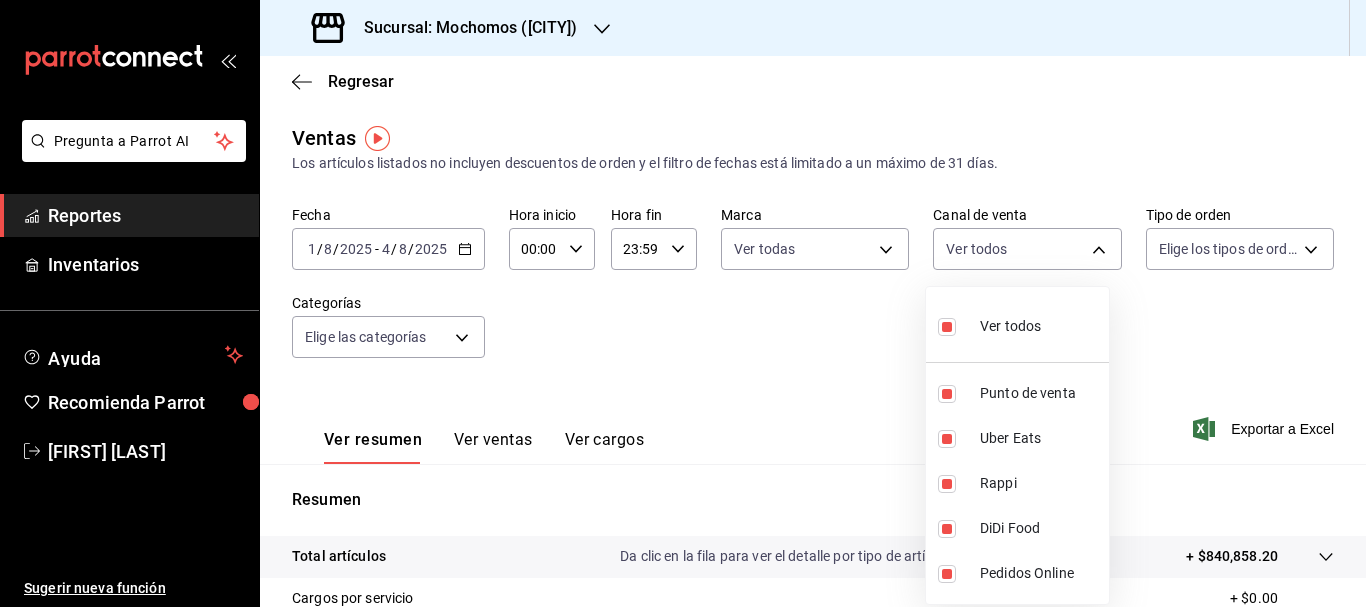 click at bounding box center (683, 303) 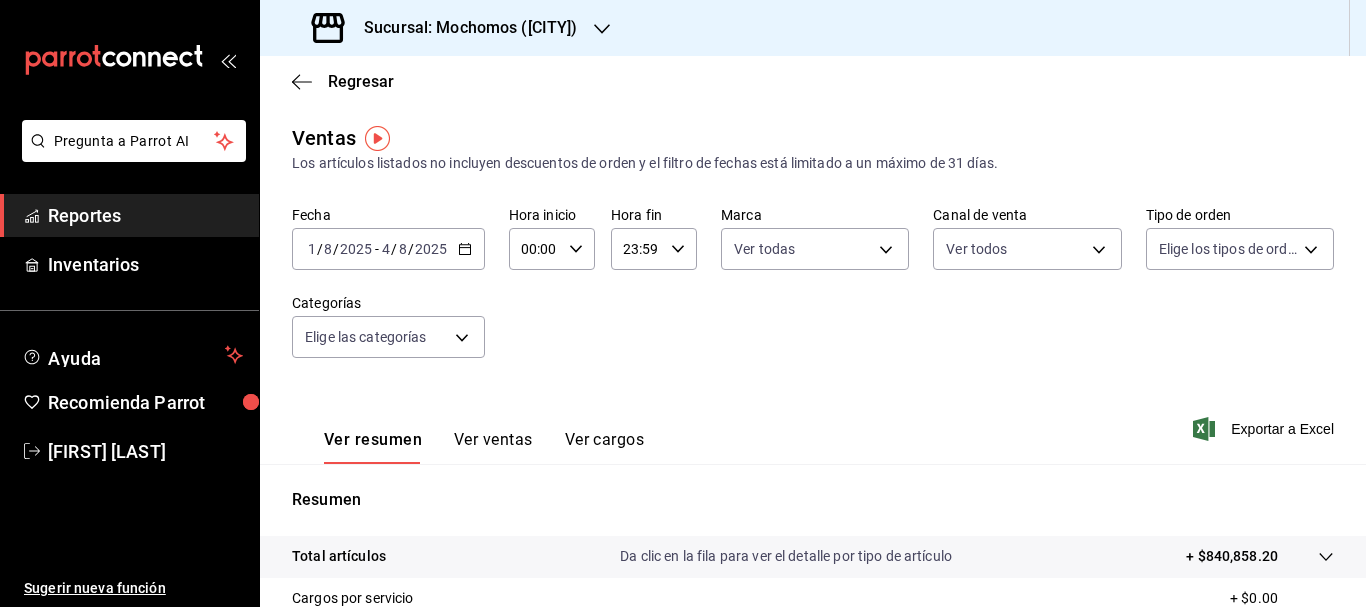 click on "Ver todos Punto de venta Uber Eats Rappi DiDi Food Pedidos Online" at bounding box center (683, 303) 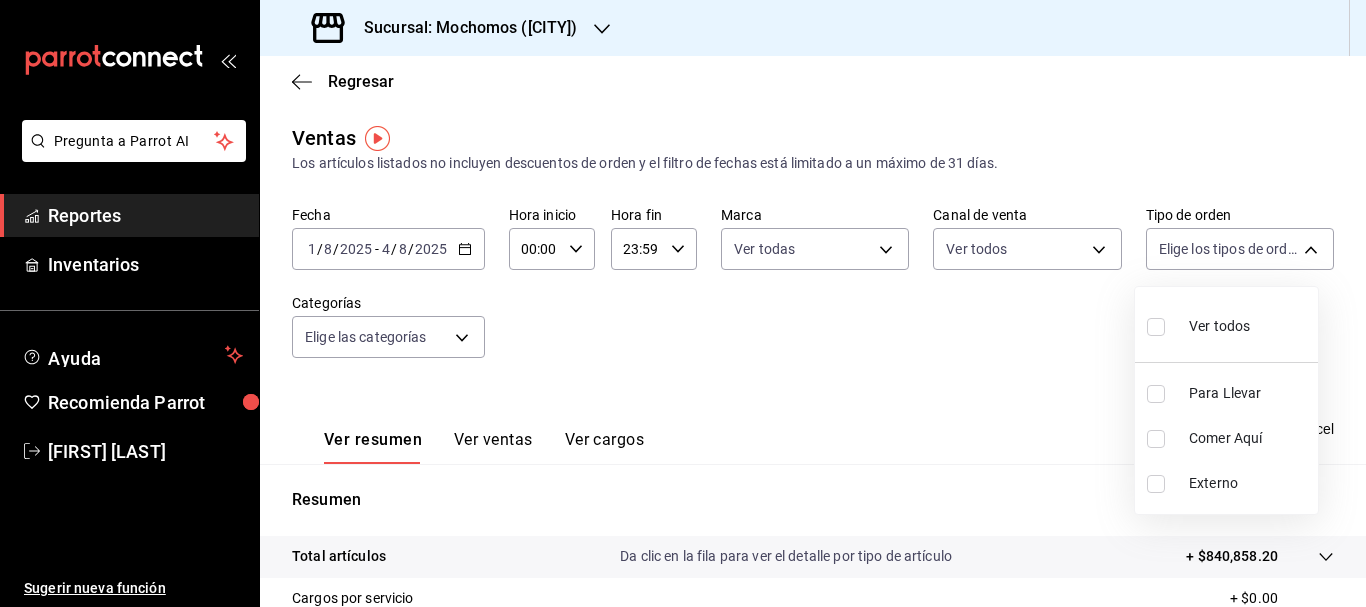 click at bounding box center [1156, 327] 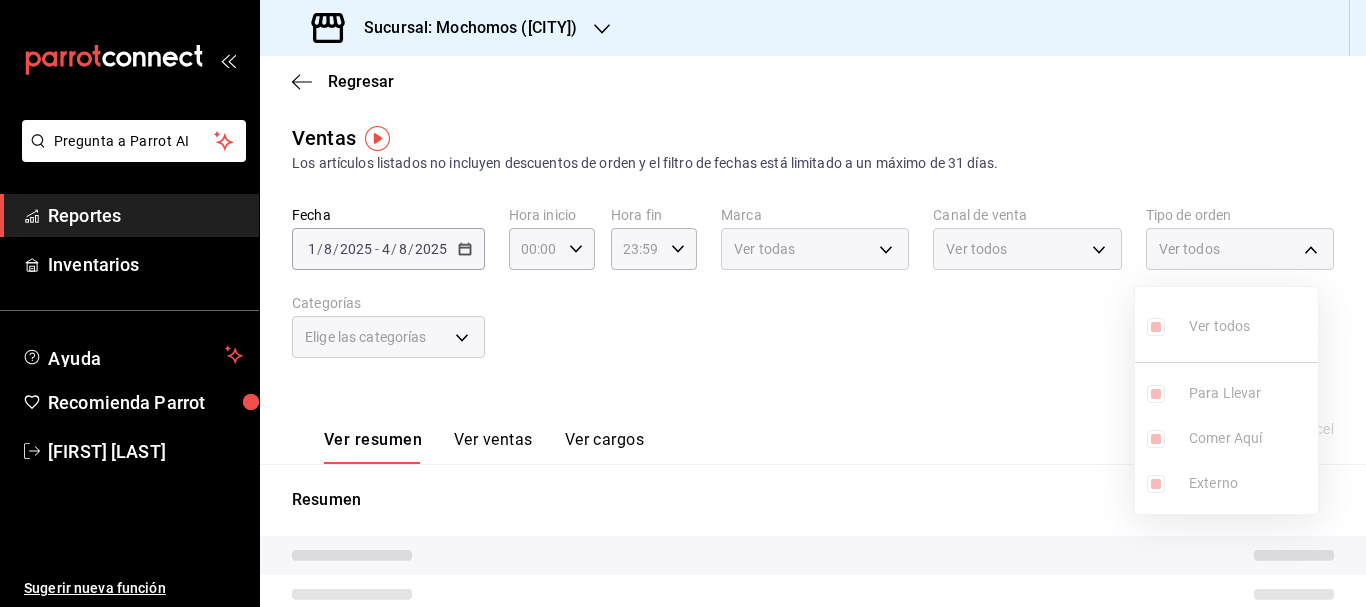 click at bounding box center [683, 303] 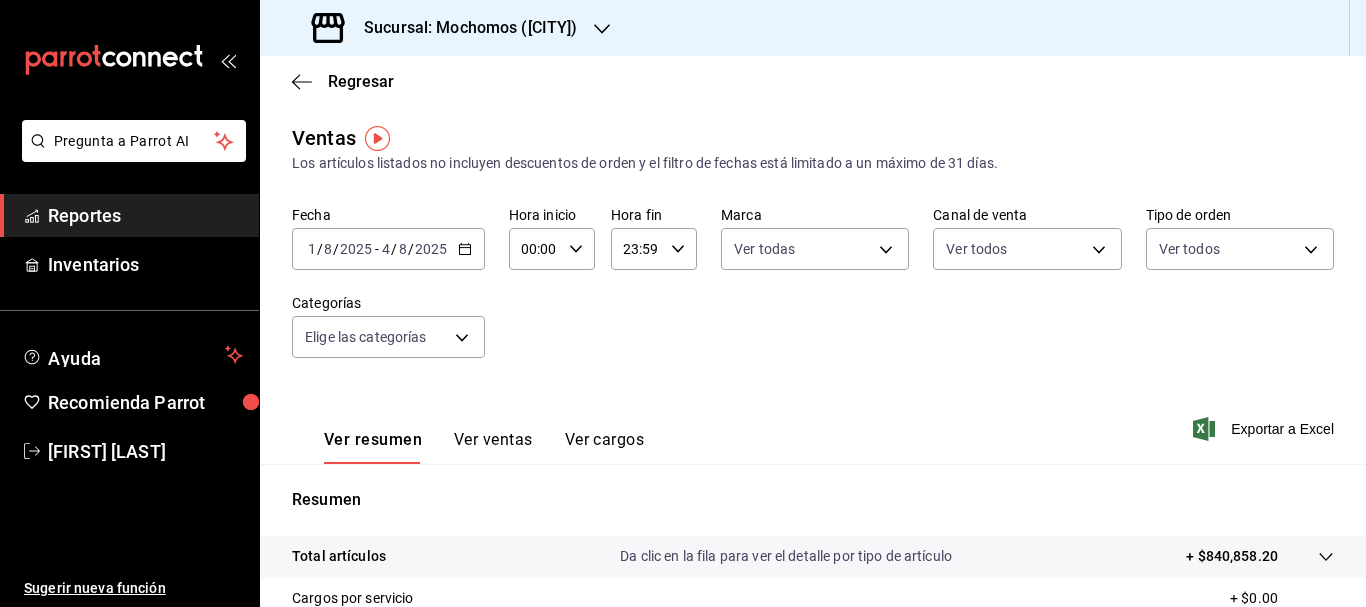 click on "Pregunta a Parrot AI Reportes   Inventarios   Ayuda Recomienda Parrot   [FIRST] [LAST]   Sugerir nueva función   Sucursal: Mochomos ([CITY]) Regresar Ventas Los artículos listados no incluyen descuentos de orden y el filtro de fechas está limitado a un máximo de 31 días. Fecha 2025-08-01 1 / 8 / 2025 - 2025-08-04 4 / 8 / 2025 Hora inicio 00:00 Hora inicio Hora fin 23:59 Hora fin Marca Elige las marcas Canal de venta Ver todos PARROT,UBER_EATS,RAPPI,DIDI_FOOD,ONLINE Tipo de orden Elige los tipos de orden Categorías Elige las categorías Ver resumen Ver ventas Ver cargos Exportar a Excel Resumen Total artículos Da clic en la fila para ver el detalle por tipo de artículo + $840,858.20 Cargos por servicio + $0.00 Venta bruta = $840,858.20 Descuentos totales - $17,440.00 Certificados de regalo - $0.00 Venta total = $823,418.20 Impuestos - $113,574.92 Venta neta = $709,843.28 Ver video tutorial Ir a video" at bounding box center [683, 303] 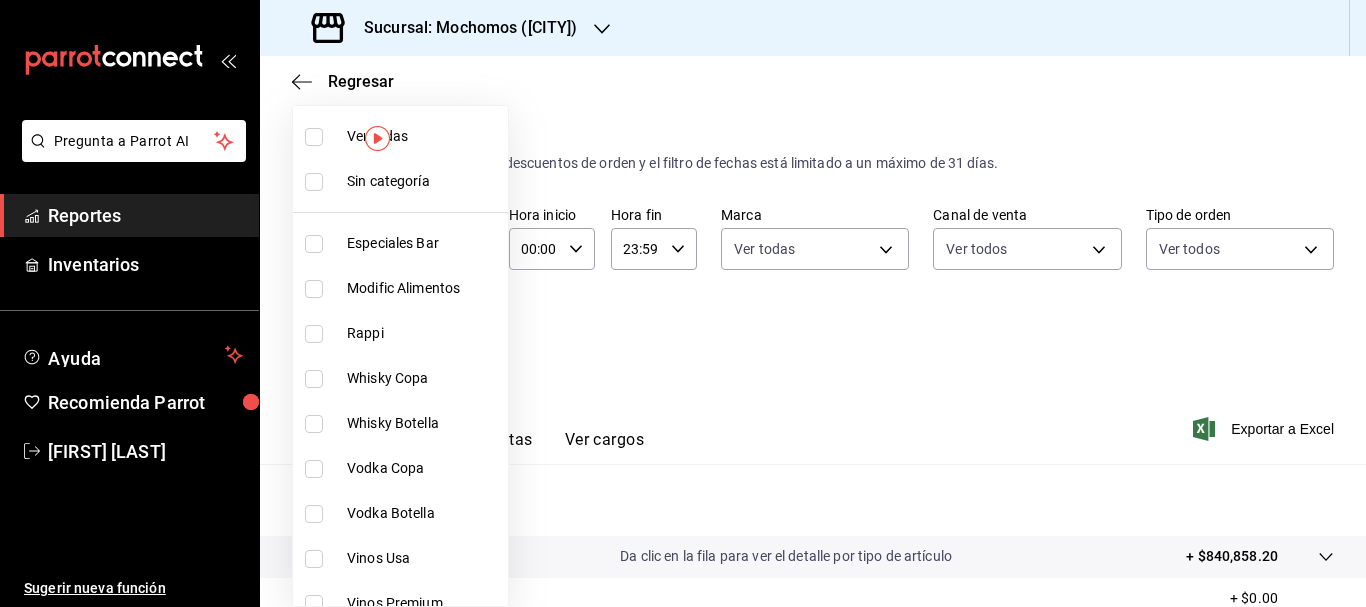 click at bounding box center (314, 182) 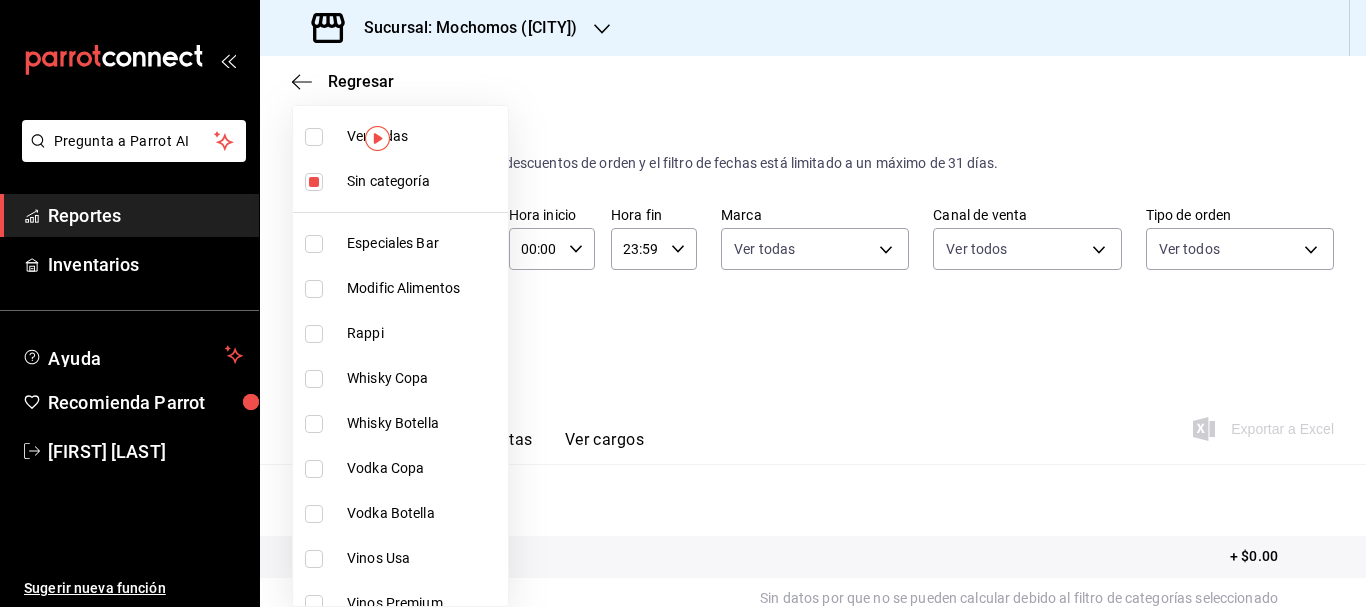 click at bounding box center (314, 137) 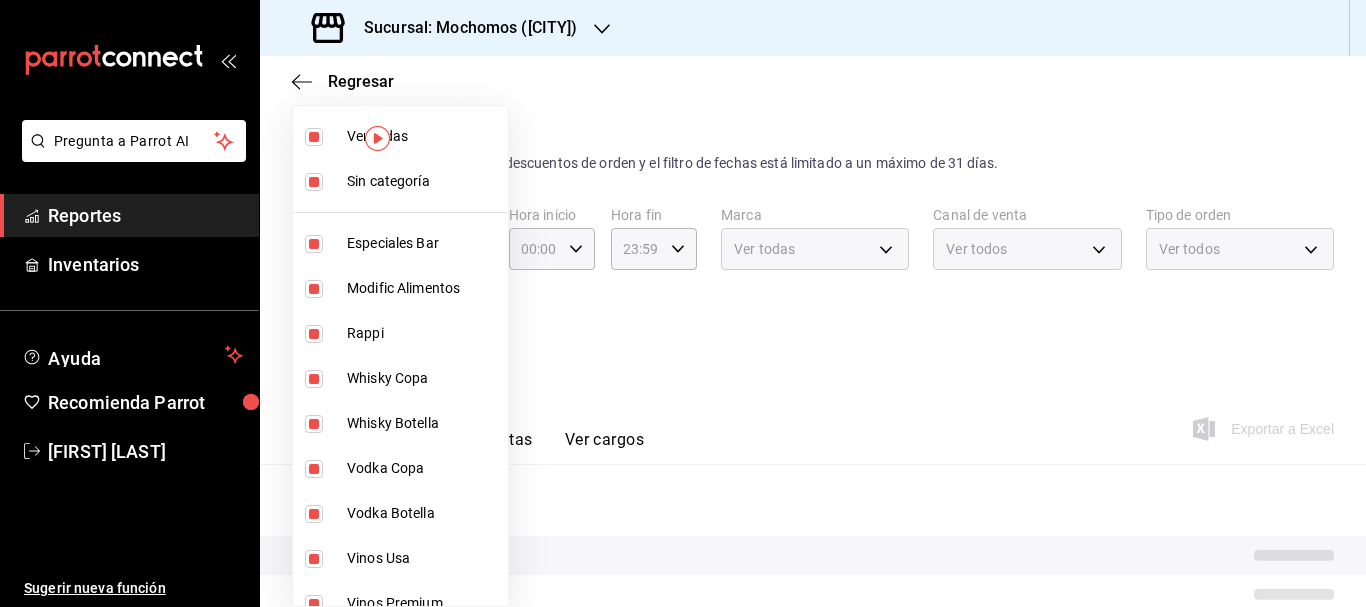 click at bounding box center [683, 303] 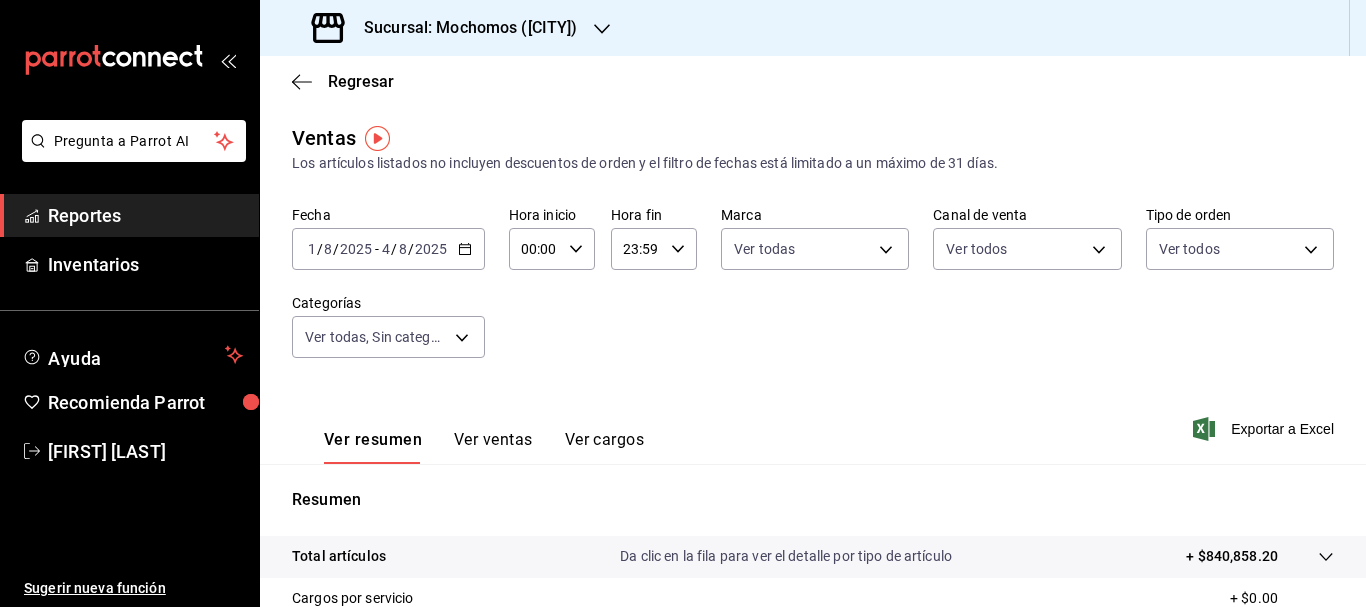 click on "Exportar a Excel" at bounding box center [1265, 429] 